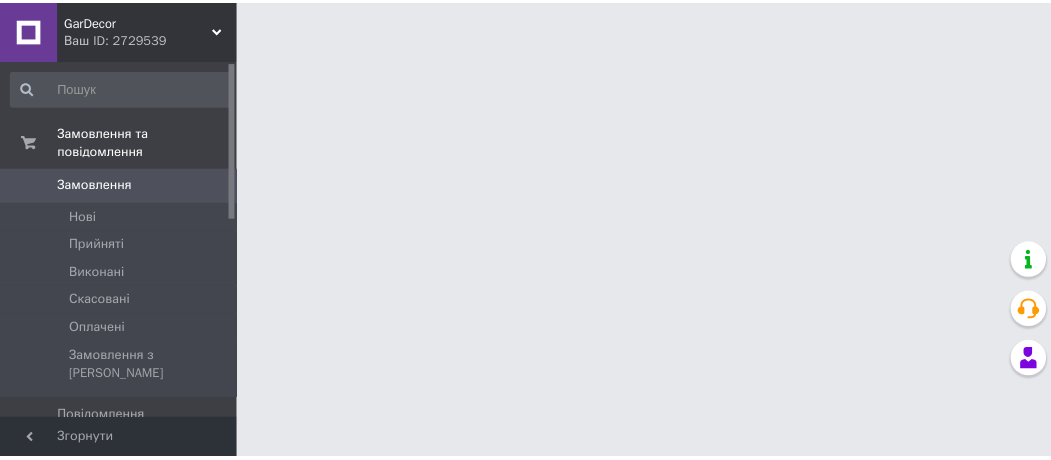 scroll, scrollTop: 0, scrollLeft: 0, axis: both 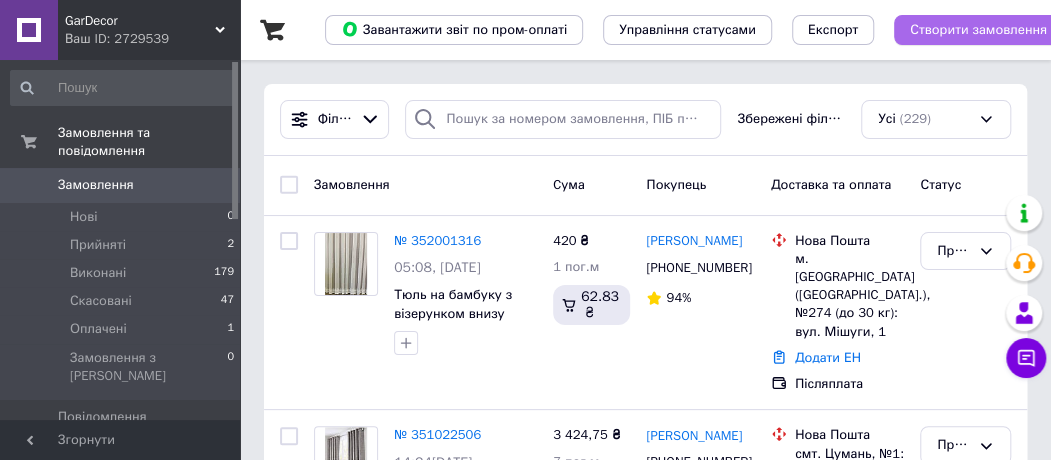 click on "Створити замовлення" at bounding box center (978, 30) 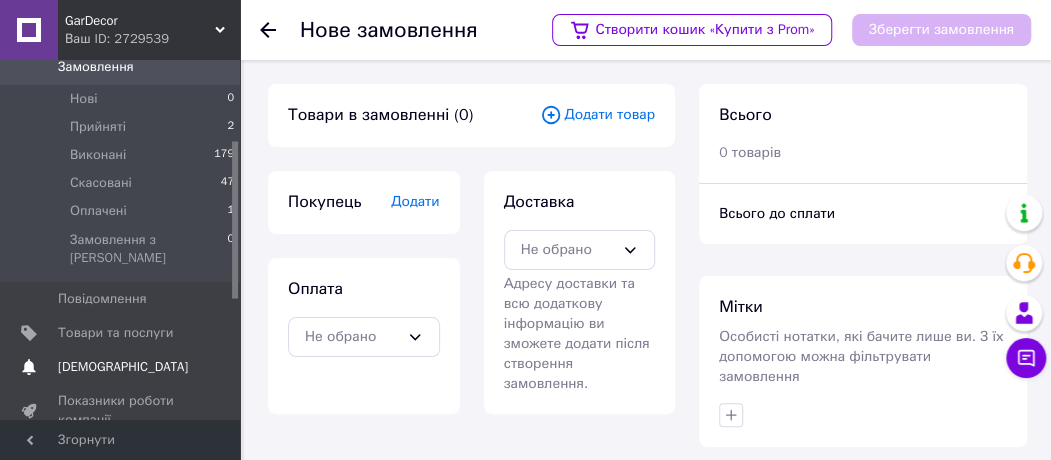 scroll, scrollTop: 200, scrollLeft: 0, axis: vertical 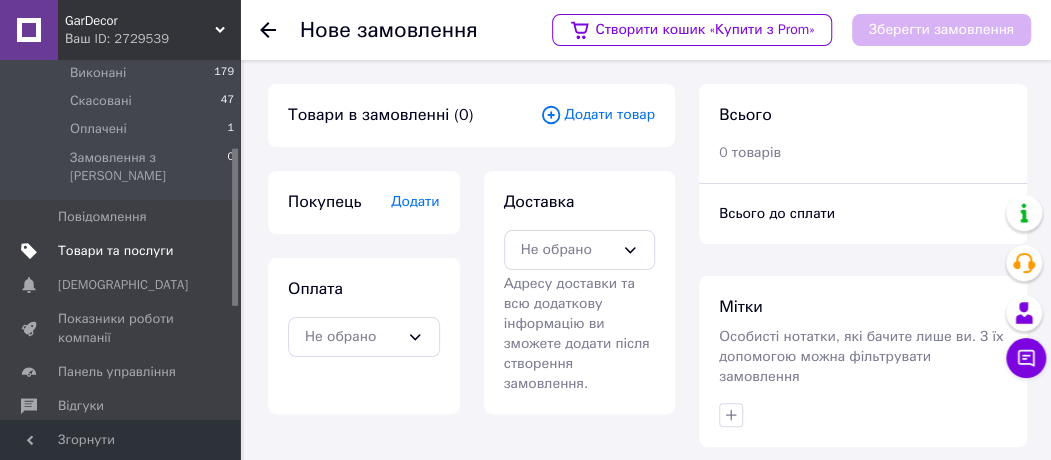 click on "Товари та послуги" at bounding box center (115, 251) 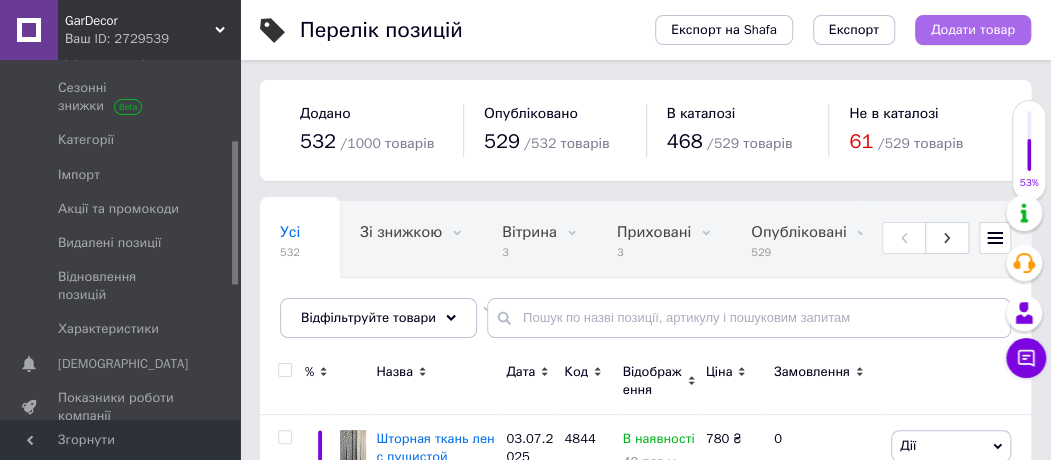 click on "Додати товар" at bounding box center [973, 30] 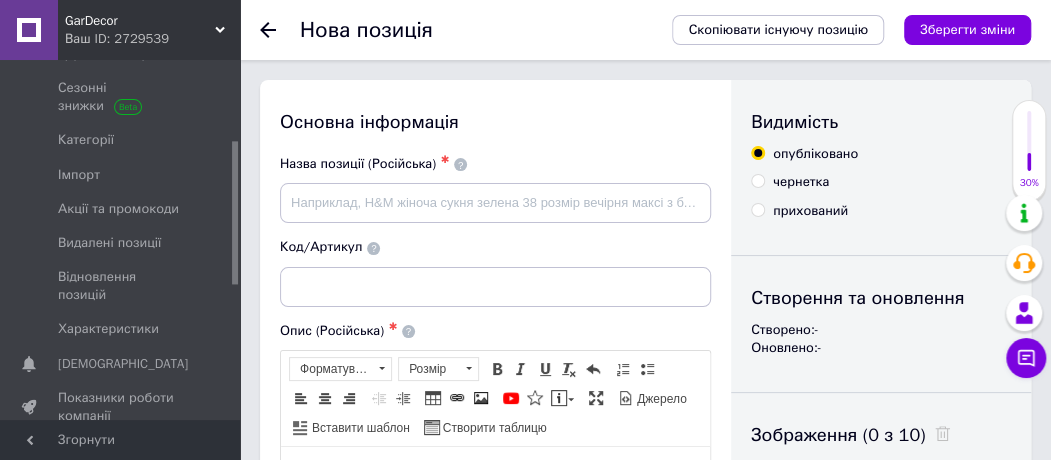scroll, scrollTop: 0, scrollLeft: 0, axis: both 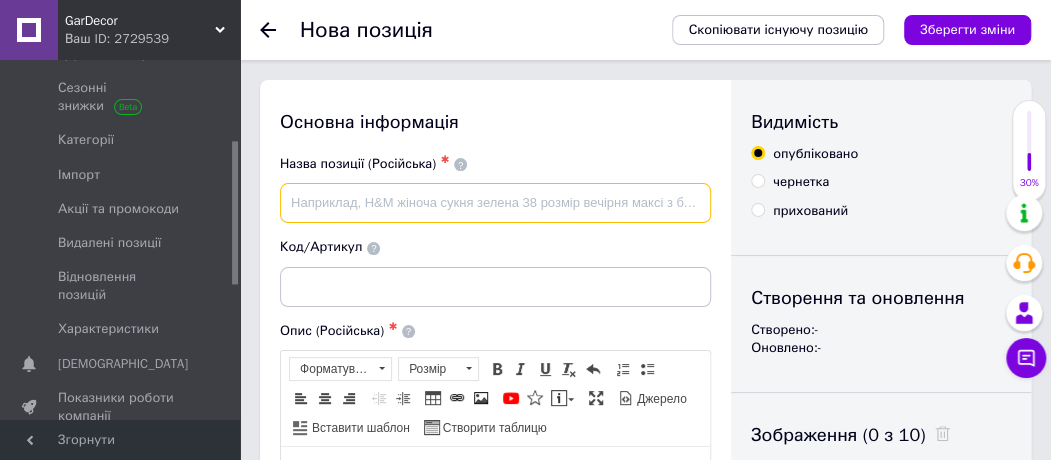 click at bounding box center (495, 203) 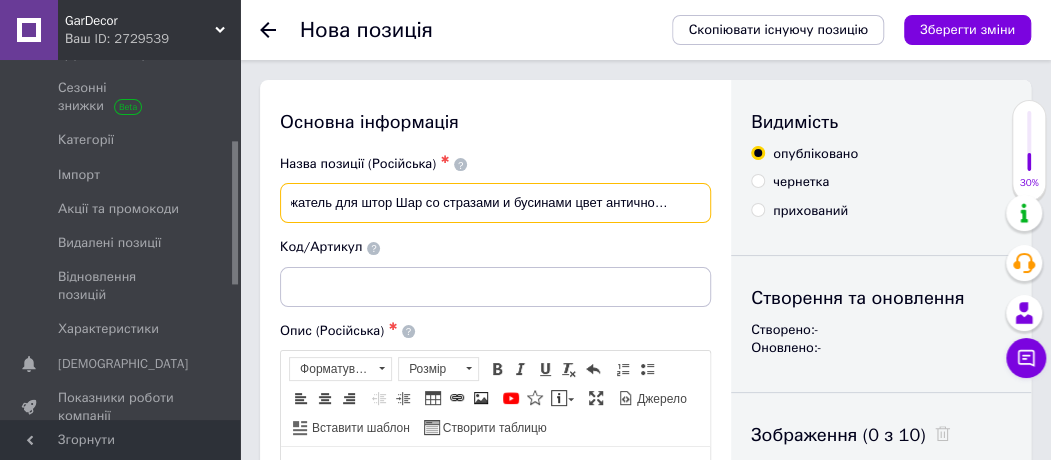 scroll, scrollTop: 0, scrollLeft: 32, axis: horizontal 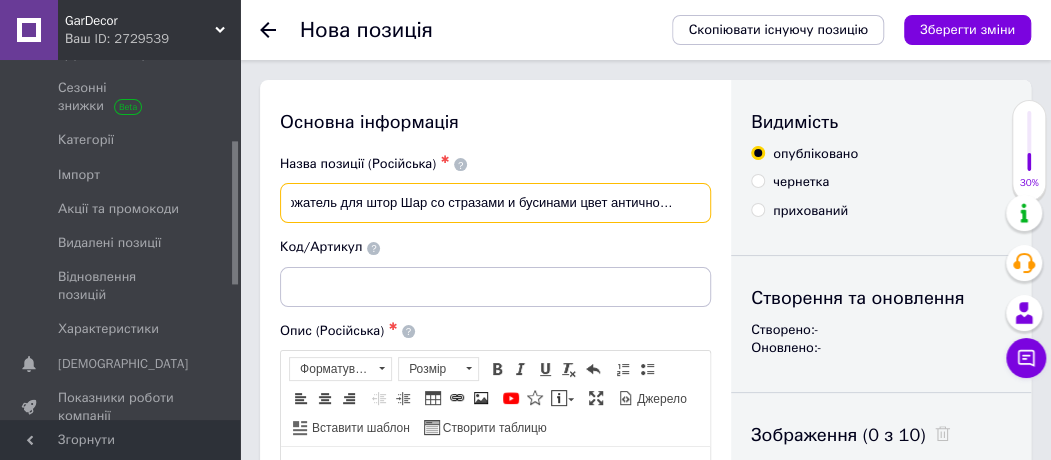 drag, startPoint x: 290, startPoint y: 200, endPoint x: 561, endPoint y: 206, distance: 271.0664 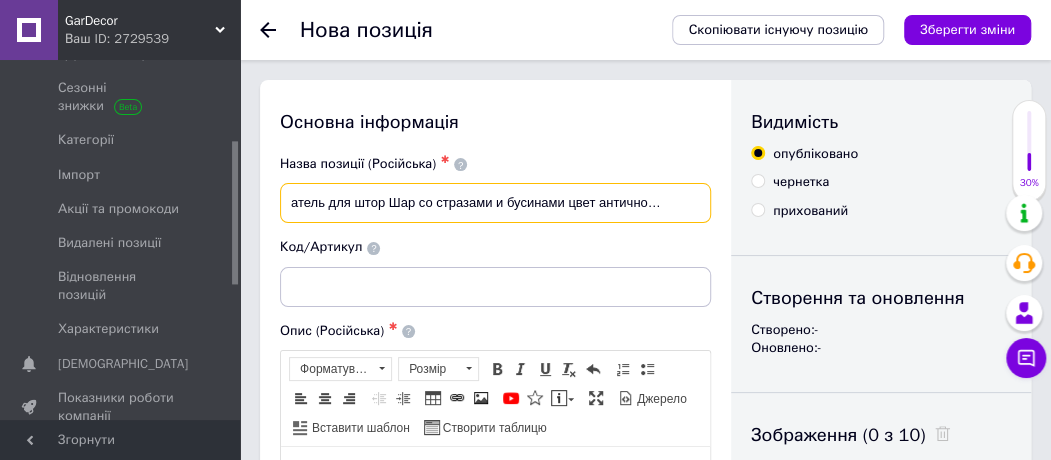 scroll, scrollTop: 0, scrollLeft: 0, axis: both 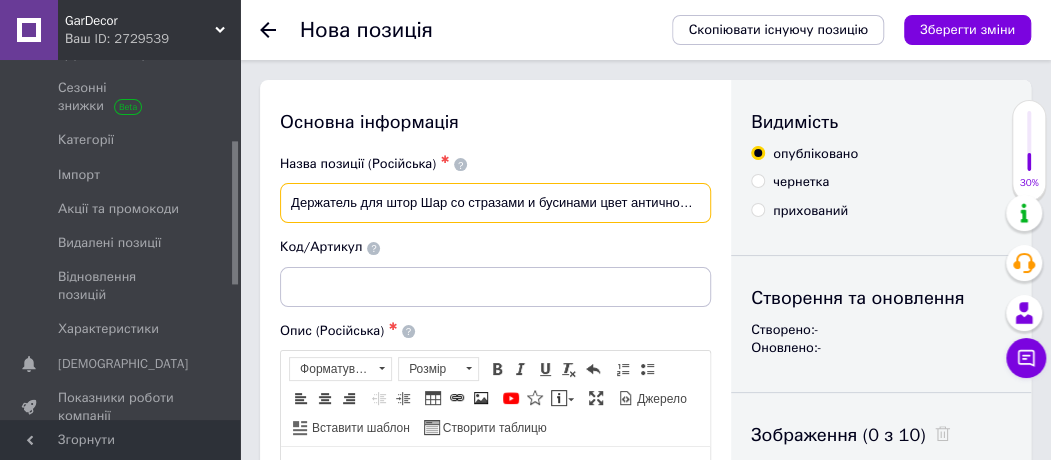 drag, startPoint x: 699, startPoint y: 202, endPoint x: 248, endPoint y: 210, distance: 451.07095 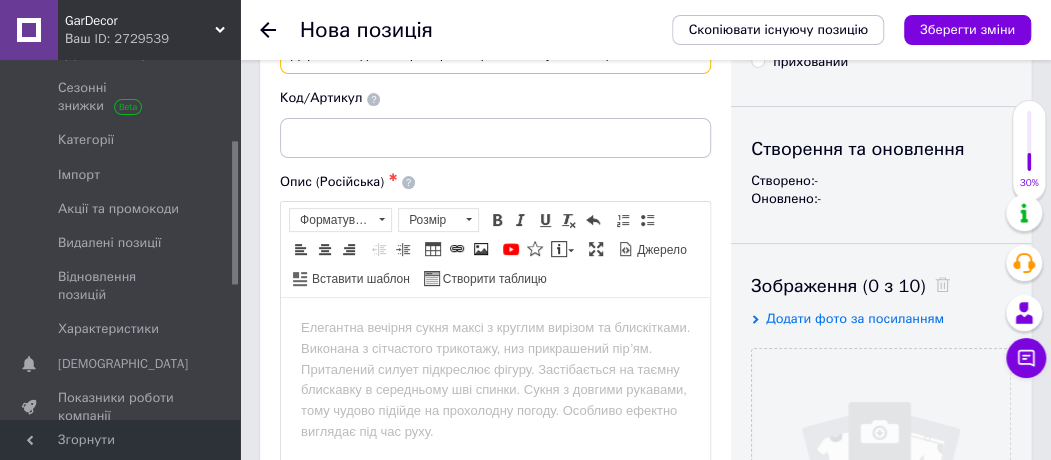 scroll, scrollTop: 154, scrollLeft: 0, axis: vertical 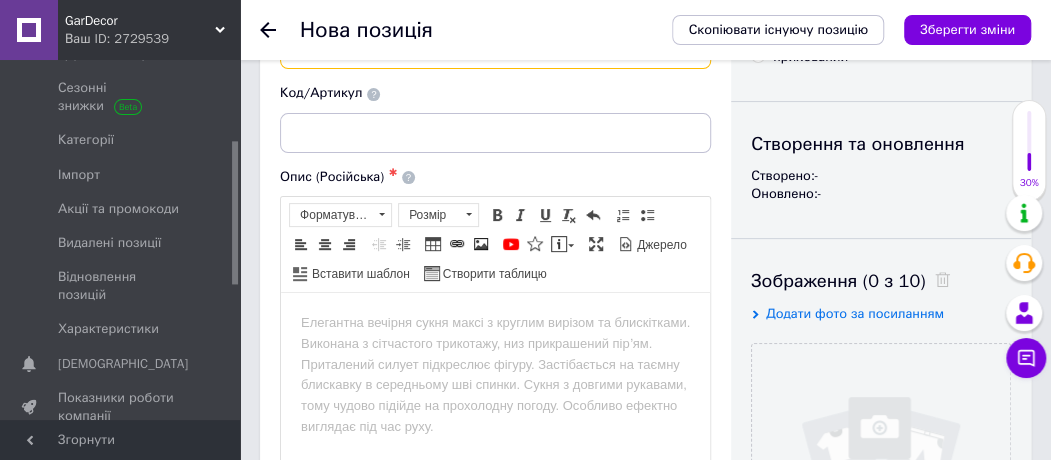 type on "Держатель для штор Шар со стразами и бусинами цвет античное золото" 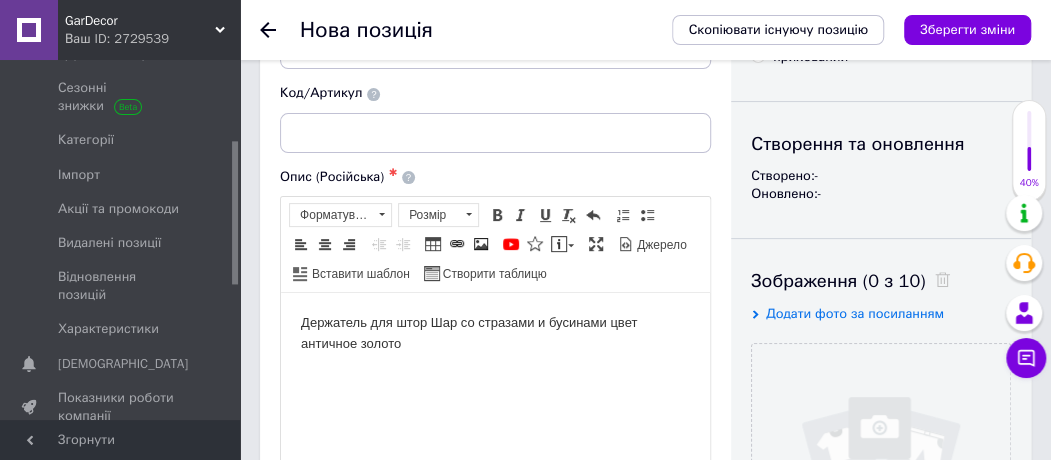 type 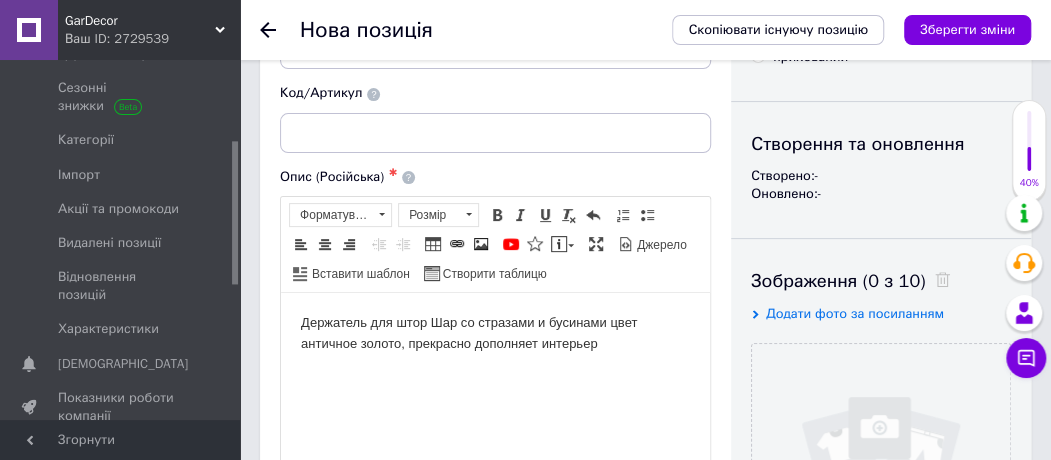 scroll, scrollTop: 254, scrollLeft: 0, axis: vertical 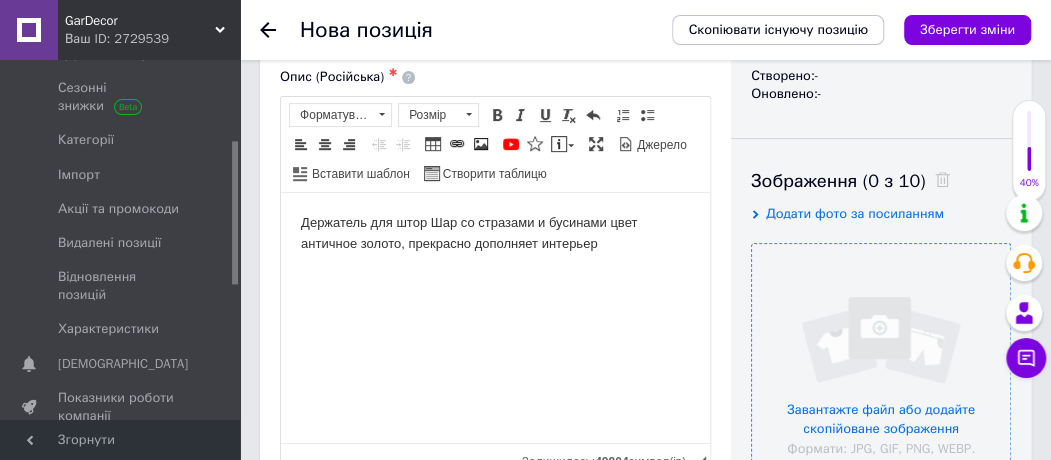 click at bounding box center [881, 373] 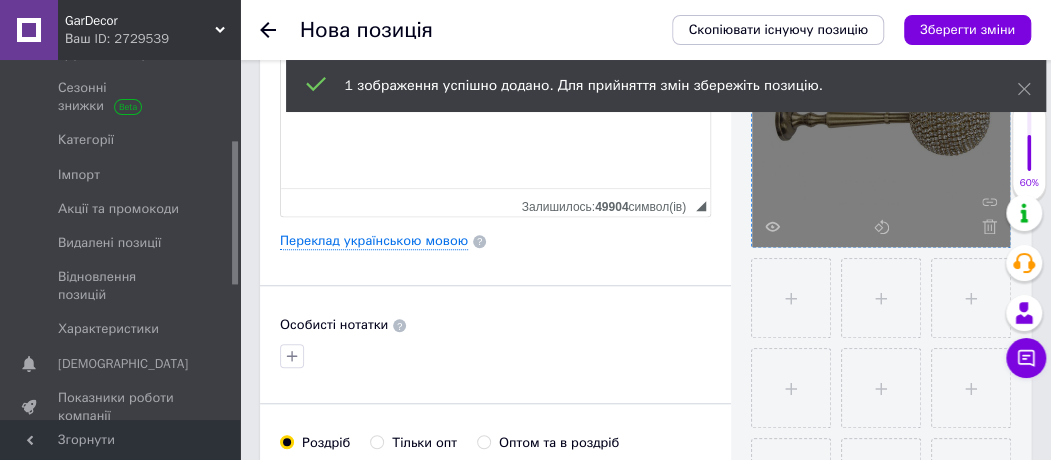 scroll, scrollTop: 554, scrollLeft: 0, axis: vertical 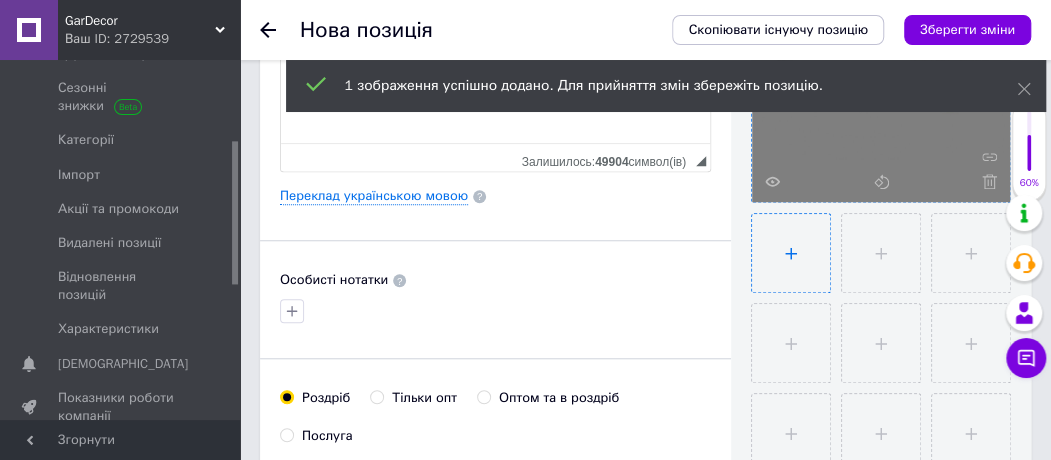 click at bounding box center (791, 253) 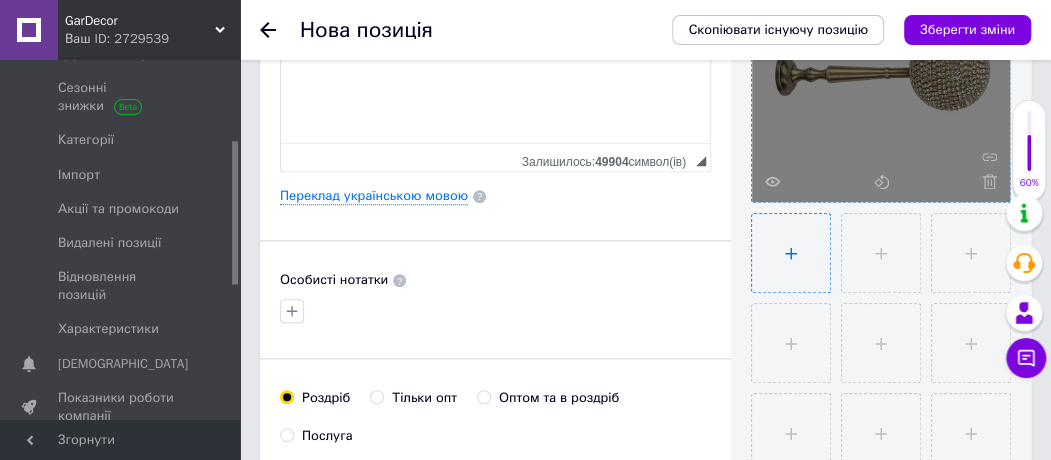 type on "C:\fakepath\photo_2025-07-10_15-43-39.jpg" 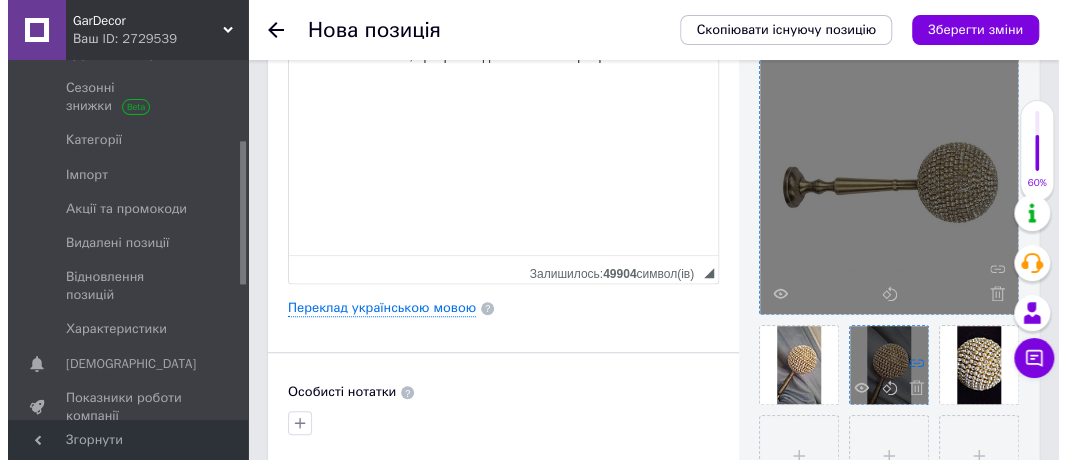 scroll, scrollTop: 454, scrollLeft: 0, axis: vertical 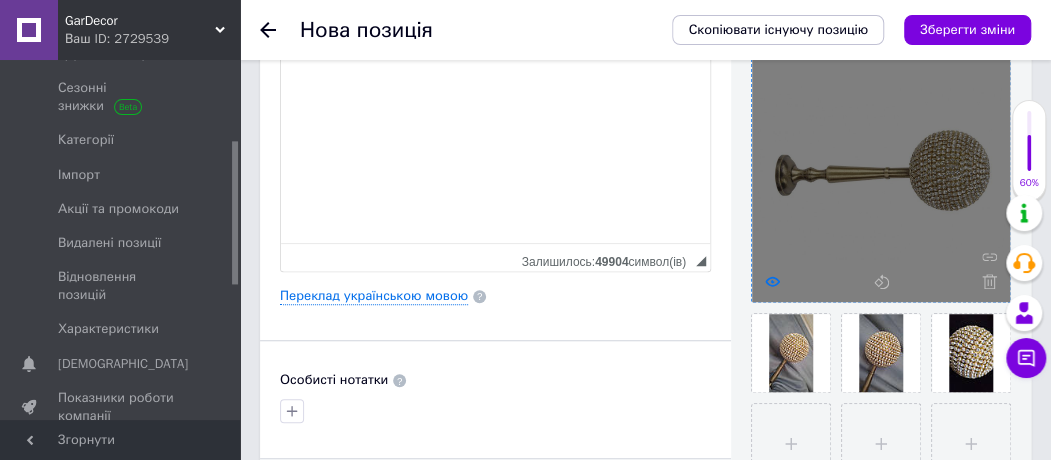 click 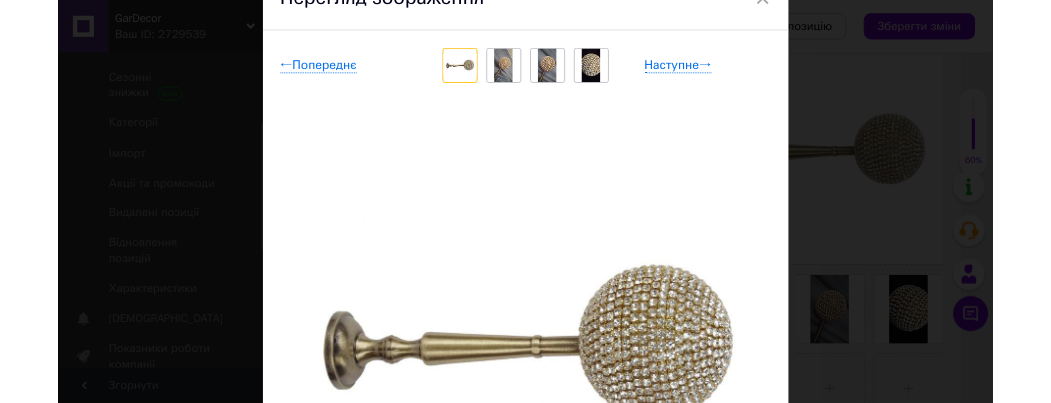 scroll, scrollTop: 0, scrollLeft: 0, axis: both 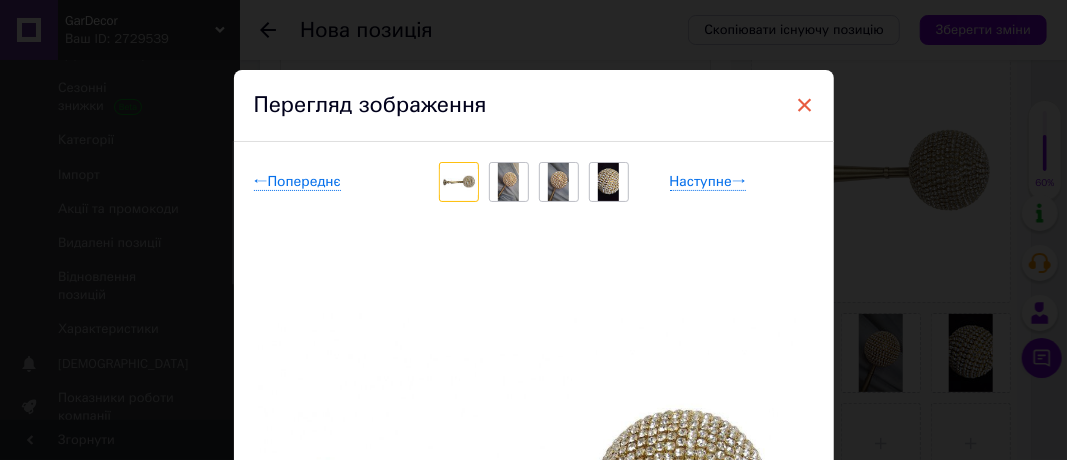 click on "×" at bounding box center (805, 105) 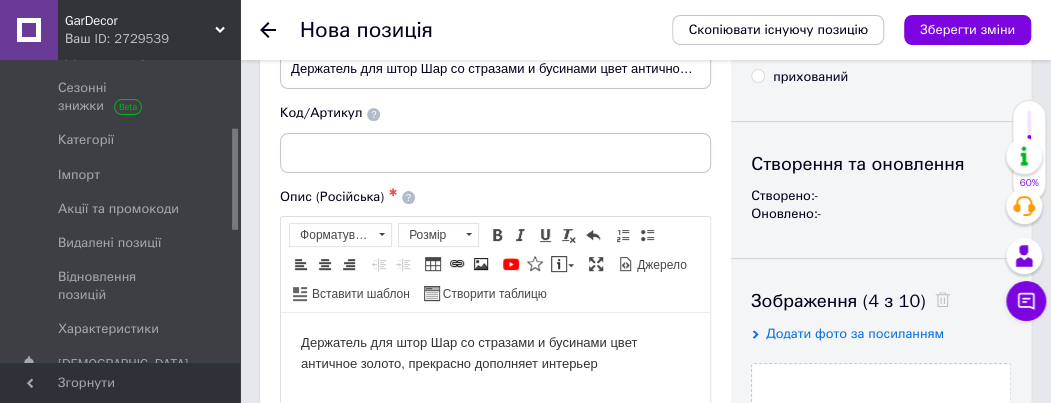 scroll, scrollTop: 200, scrollLeft: 0, axis: vertical 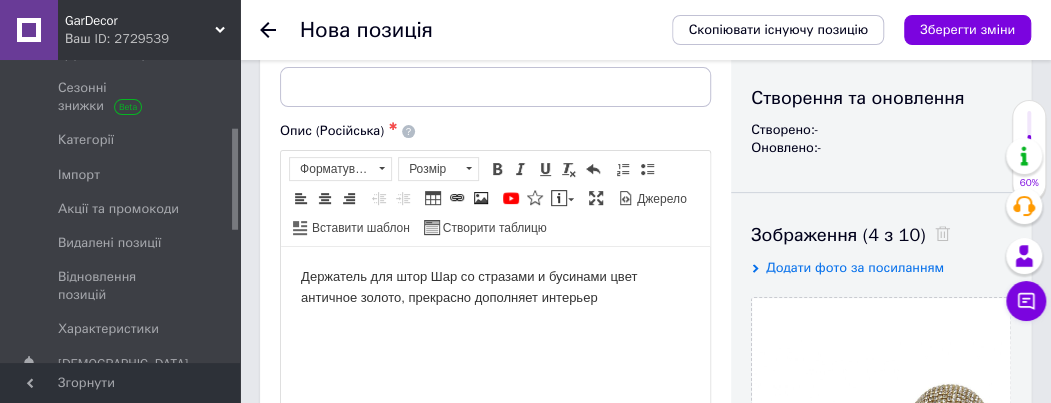 click on "Держатель для штор Шар со стразами и бусинами цвет античное золото, прекрасно дополняет интерьер" at bounding box center (495, 287) 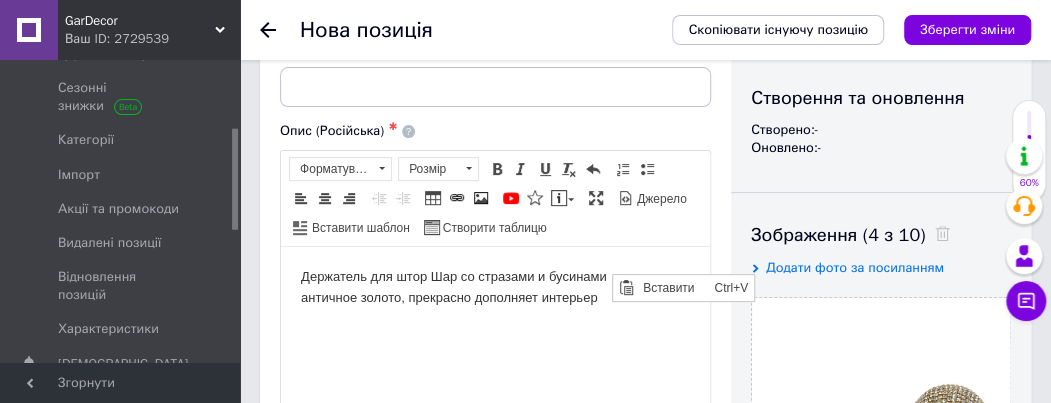 scroll, scrollTop: 0, scrollLeft: 0, axis: both 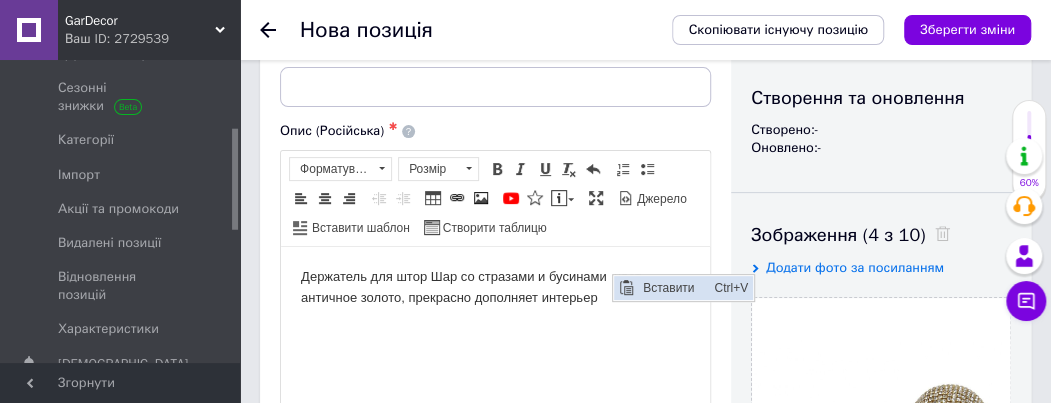 click on "Вставити" at bounding box center (672, 287) 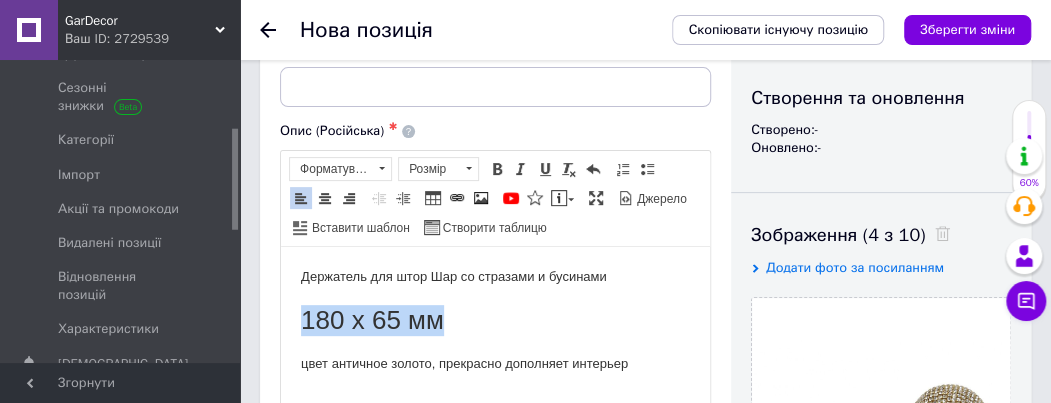 drag, startPoint x: 449, startPoint y: 322, endPoint x: 296, endPoint y: 325, distance: 153.0294 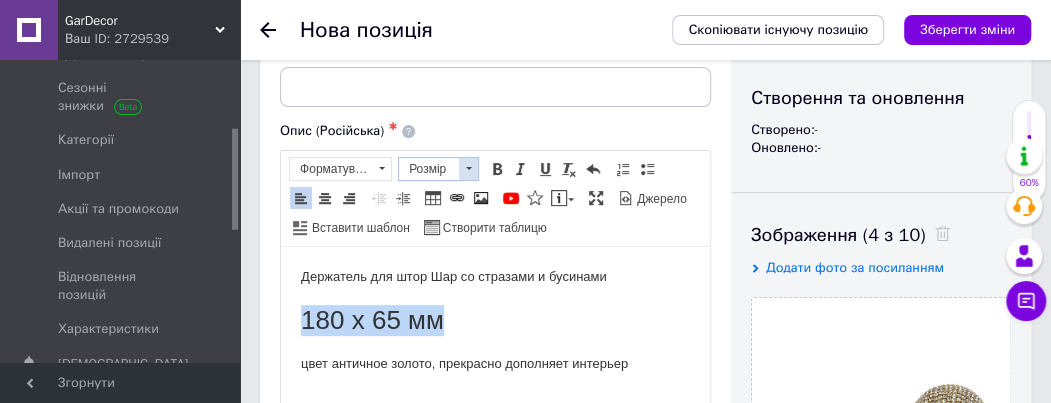 click at bounding box center (468, 169) 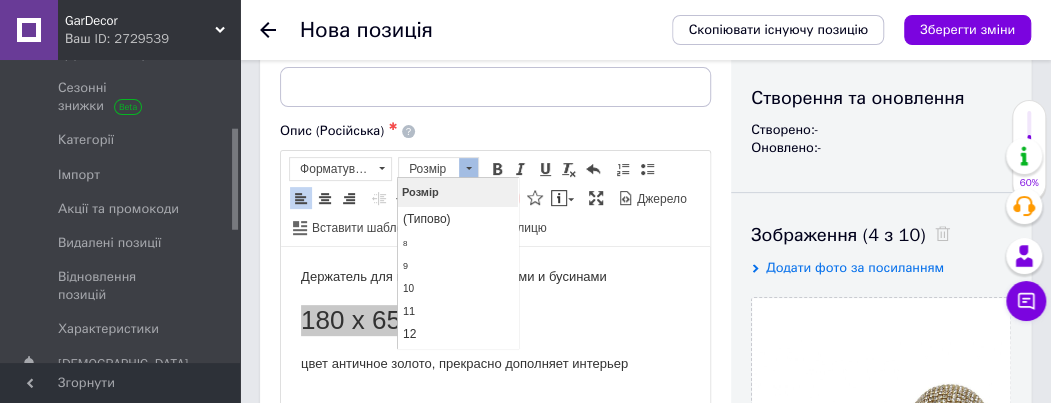 scroll, scrollTop: 0, scrollLeft: 0, axis: both 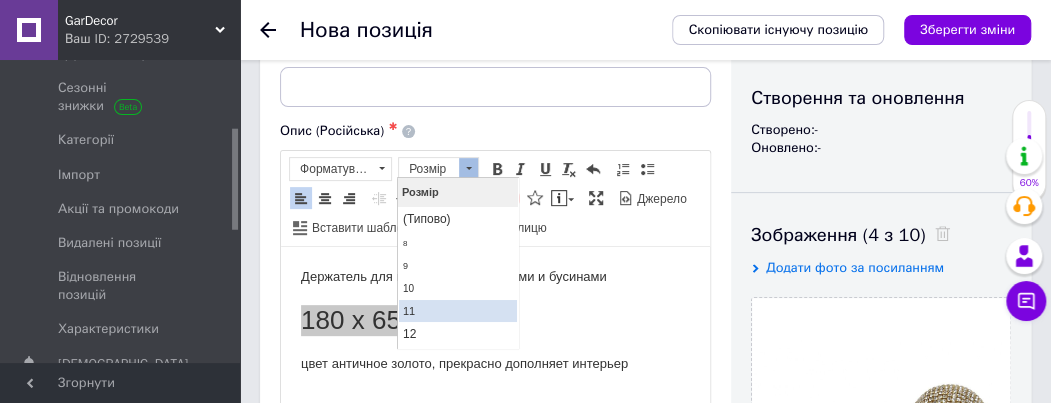 click on "11" at bounding box center (458, 311) 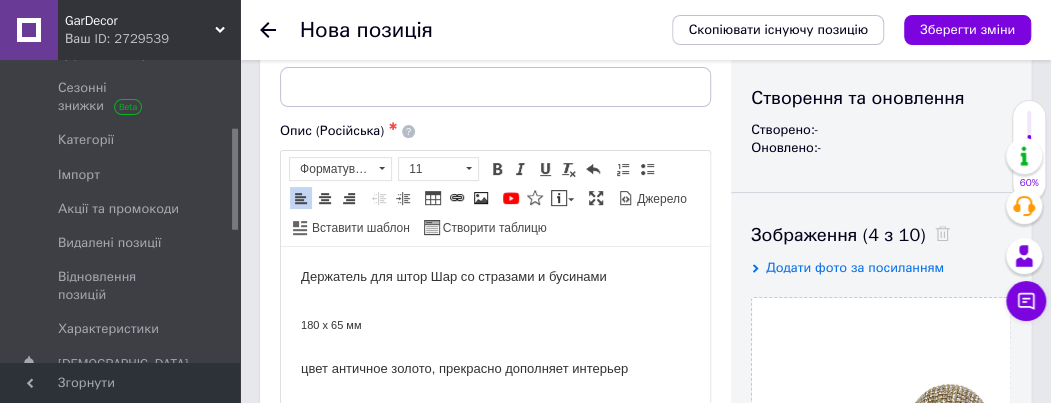 click on "Держатель для штор Шар со стразами и бусинами  180 х 65 мм  цвет античное золото, прекрасно дополняет интерьер" at bounding box center (495, 322) 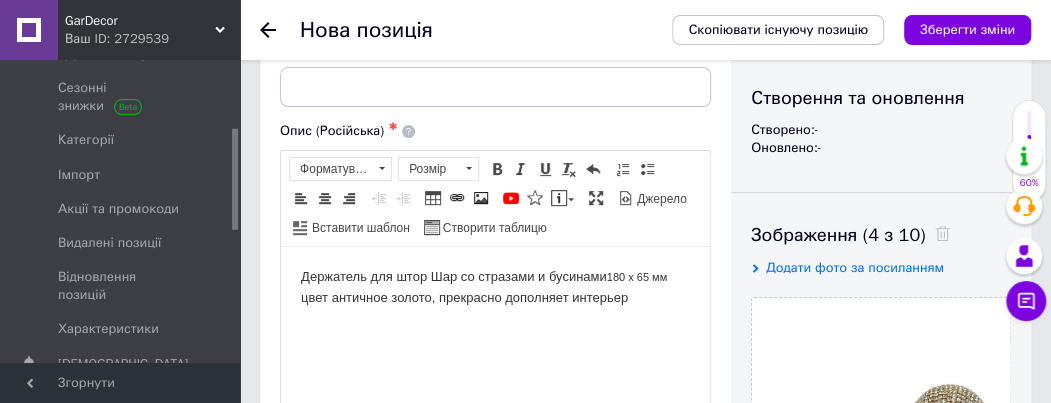click on "Держатель для штор Шар со стразами и бусинами  180 х 65 мм  цвет античное золото, прекрасно дополняет интерьер" at bounding box center (495, 287) 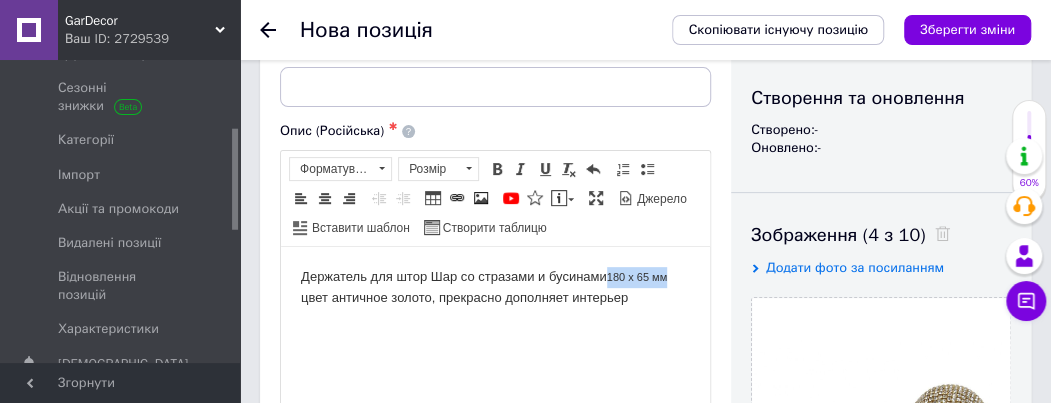 drag, startPoint x: 612, startPoint y: 279, endPoint x: 670, endPoint y: 279, distance: 58 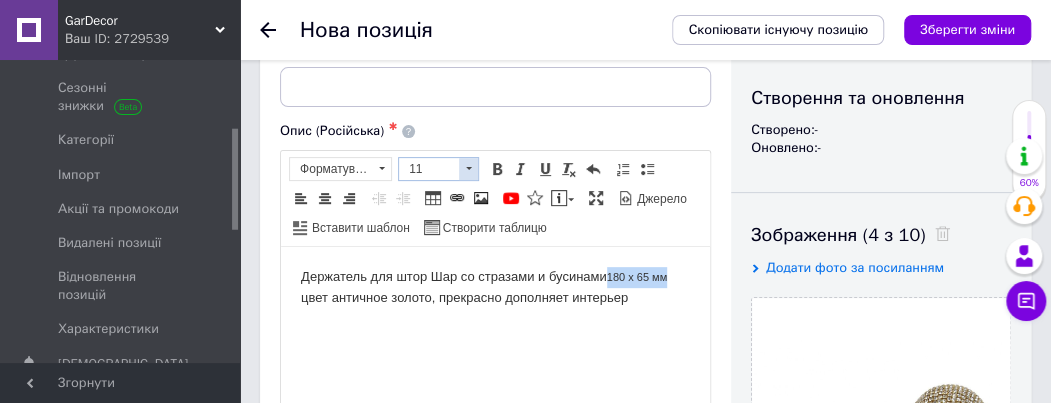 click at bounding box center [468, 169] 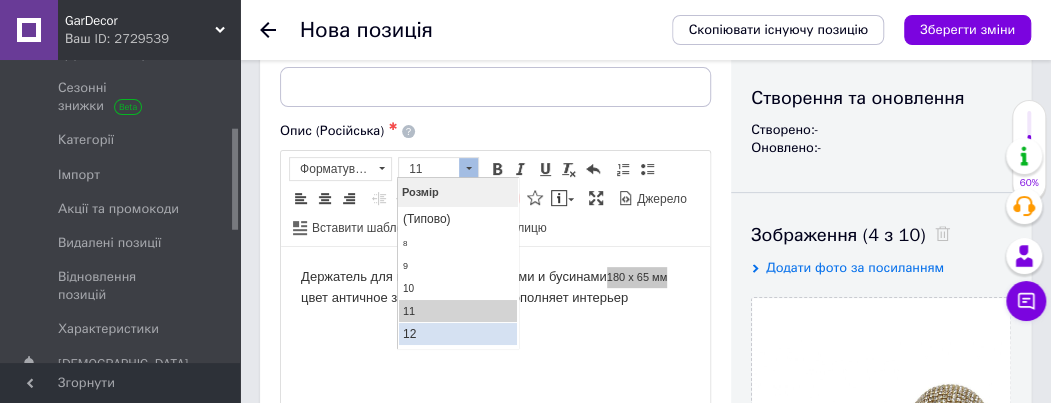 click on "12" at bounding box center [458, 334] 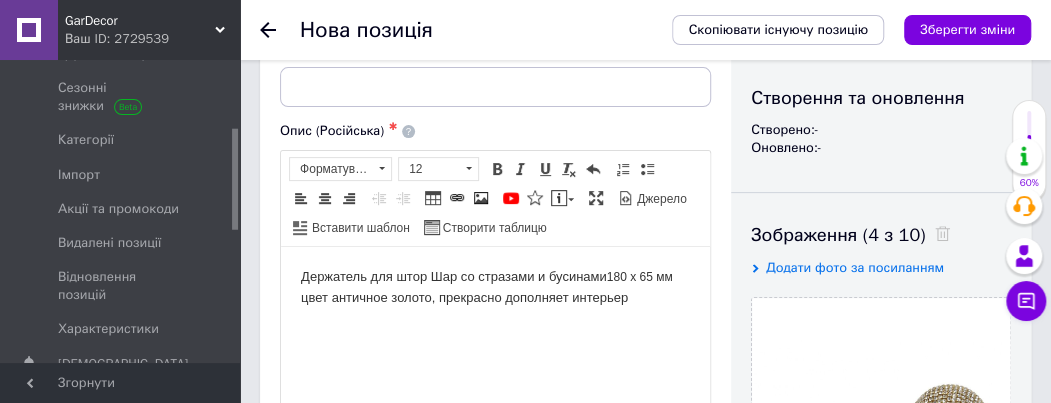 click on "Держатель для штор Шар со стразами и бусинами  180 х 65 мм  цвет античное золото, прекрасно дополняет интерьер" at bounding box center (495, 287) 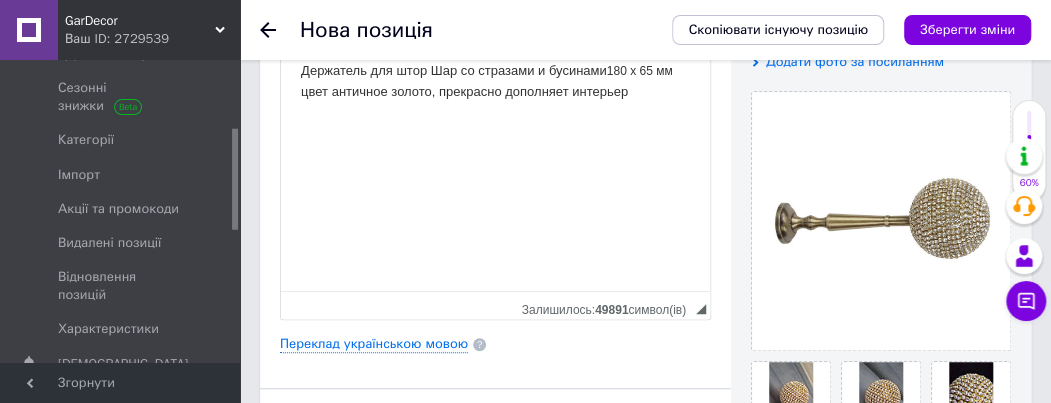 scroll, scrollTop: 500, scrollLeft: 0, axis: vertical 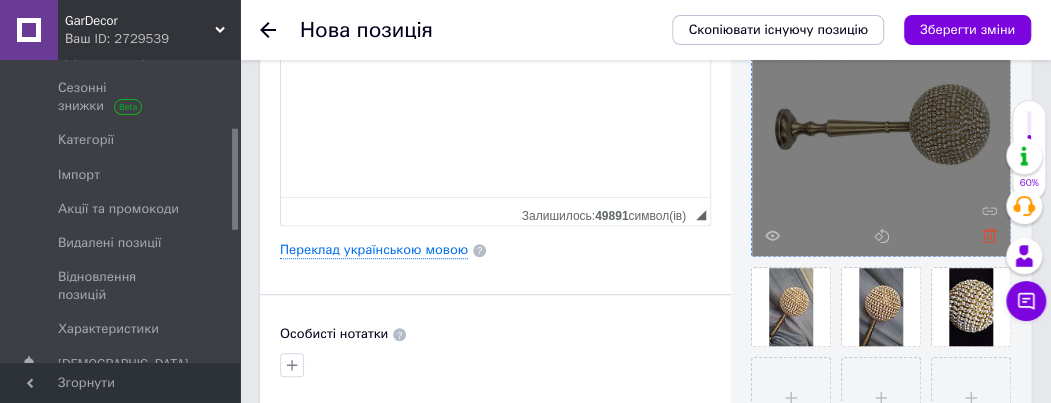 click 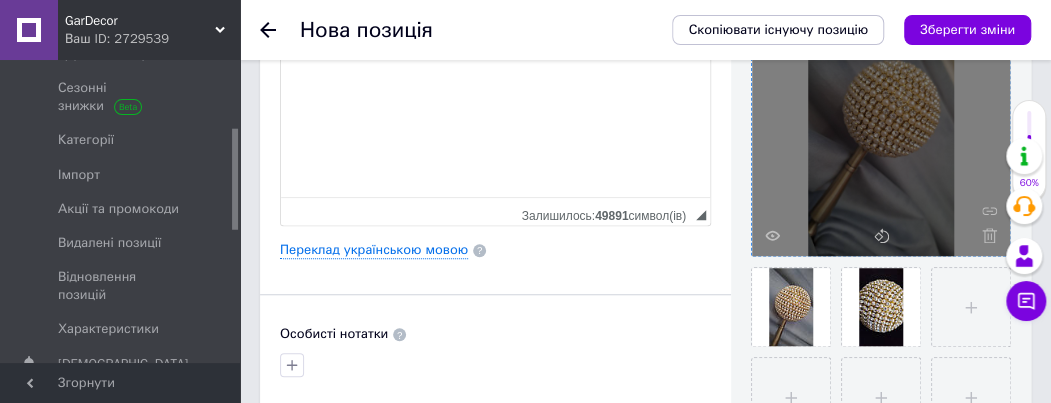 click at bounding box center [984, 235] 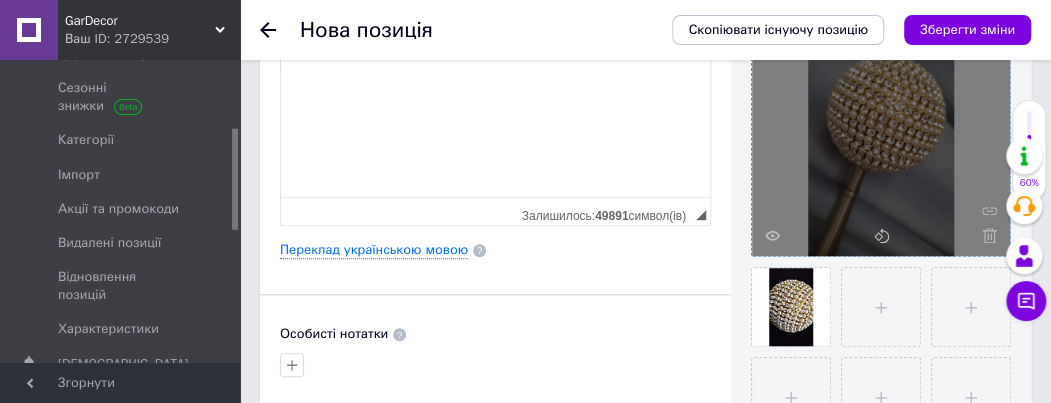 click 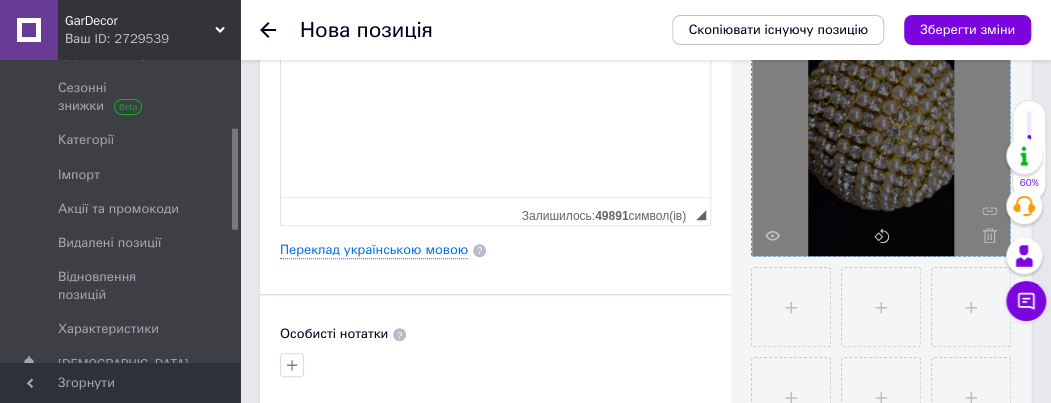 click 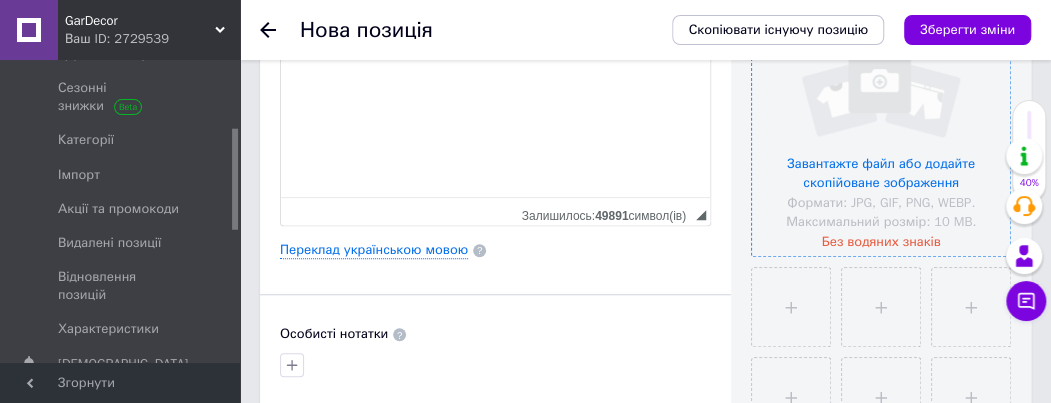 click at bounding box center [881, 127] 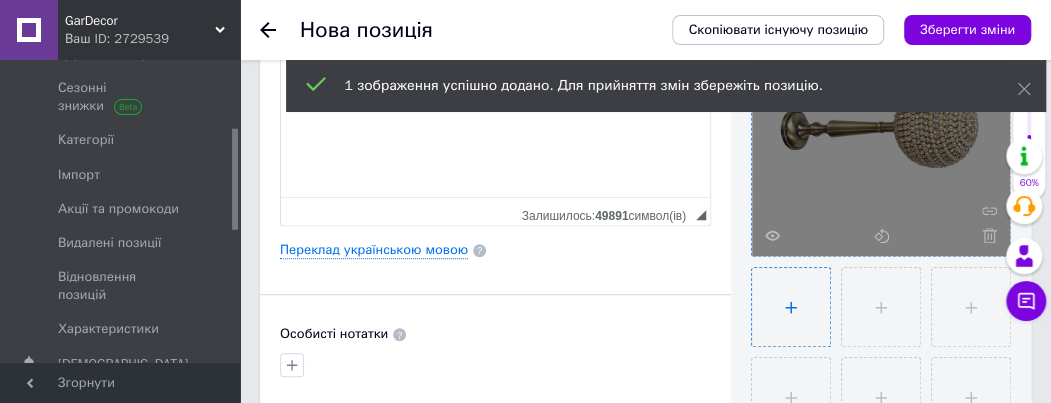 click at bounding box center (791, 307) 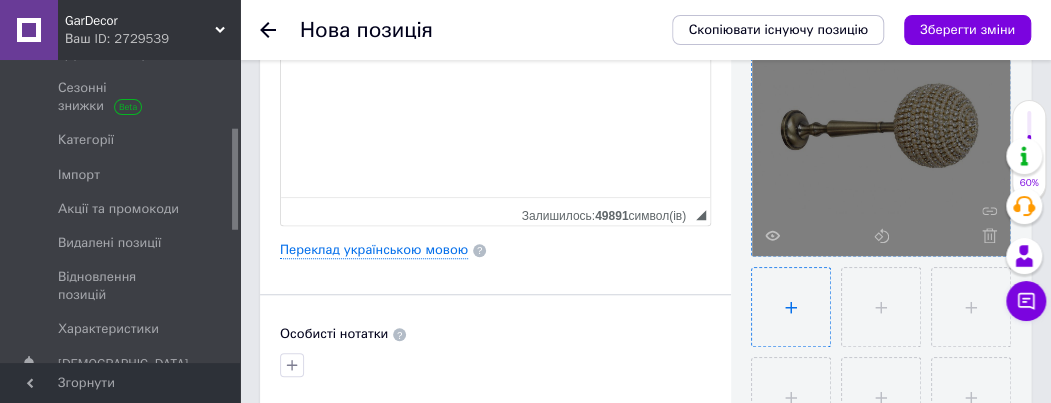 type on "C:\fakepath\photo_2025-07-10_15-43-39.jpg" 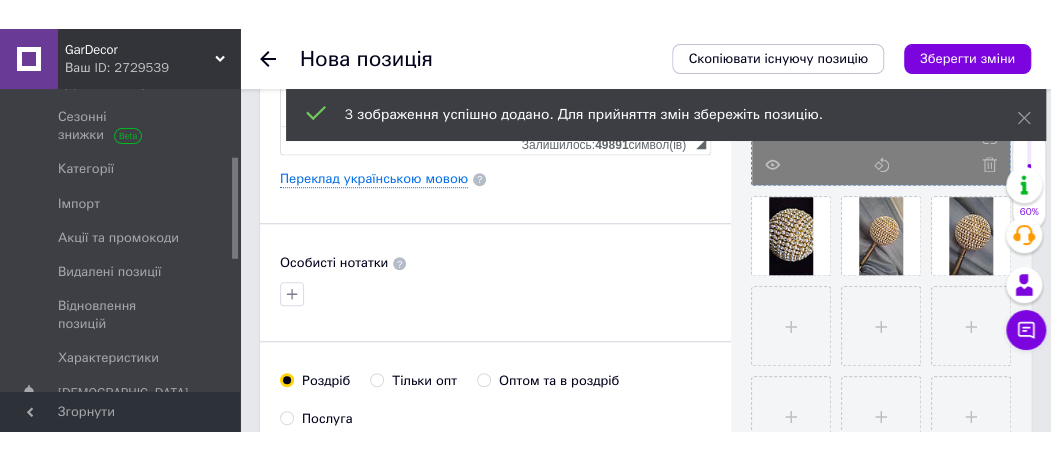 scroll, scrollTop: 700, scrollLeft: 0, axis: vertical 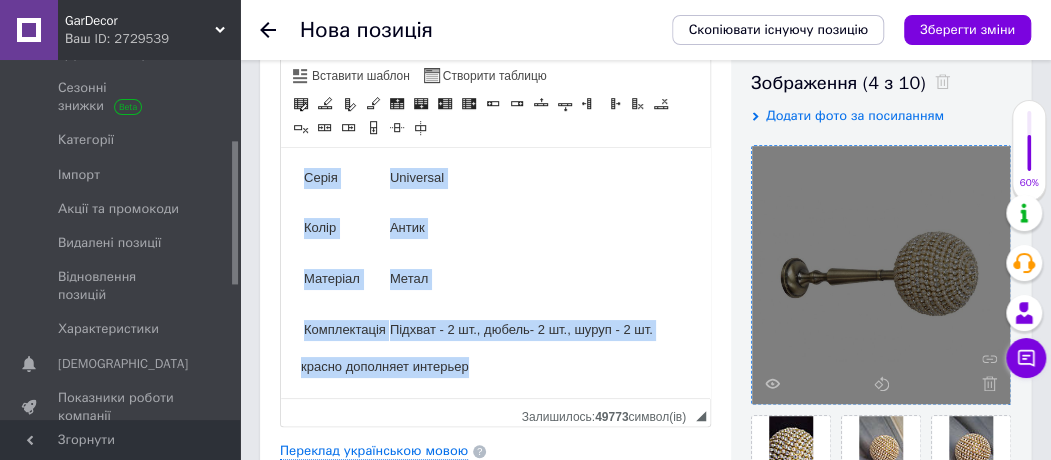 drag, startPoint x: 301, startPoint y: 229, endPoint x: 667, endPoint y: 362, distance: 389.41623 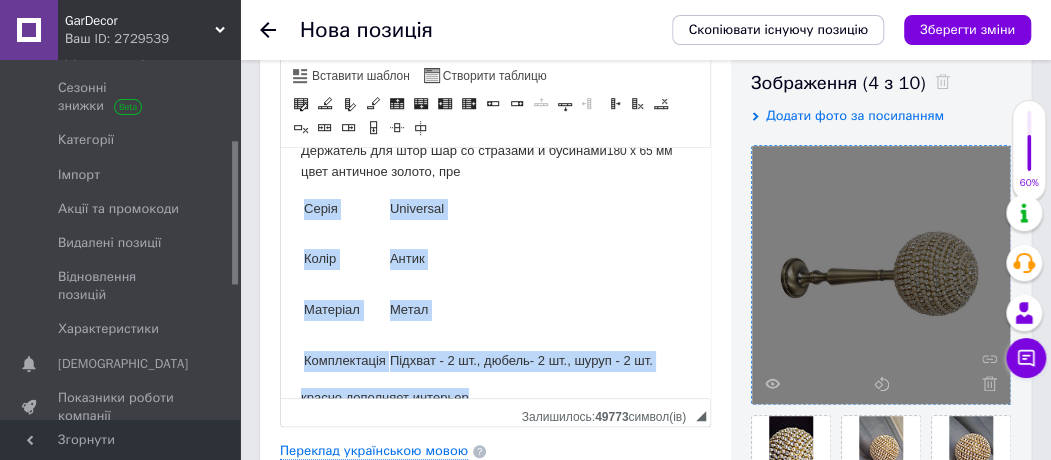 scroll, scrollTop: 0, scrollLeft: 0, axis: both 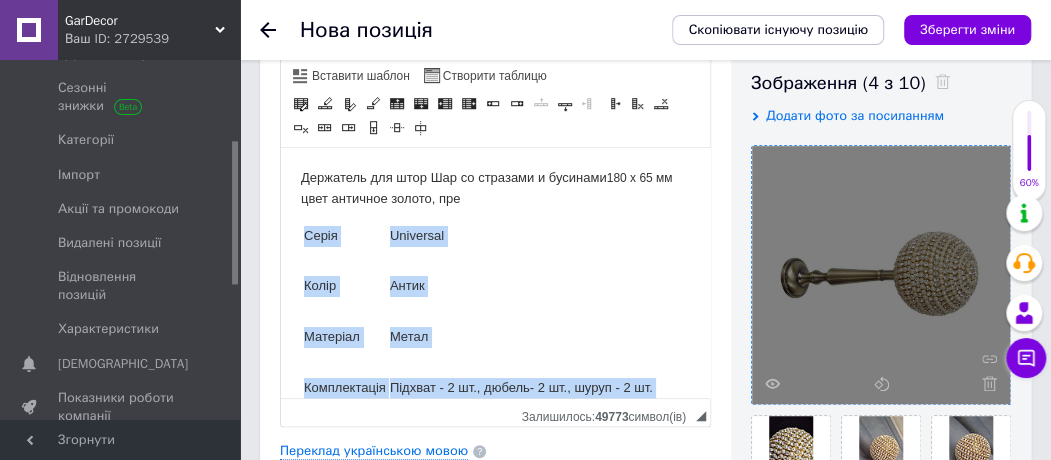 click on "Серія" at bounding box center (345, 235) 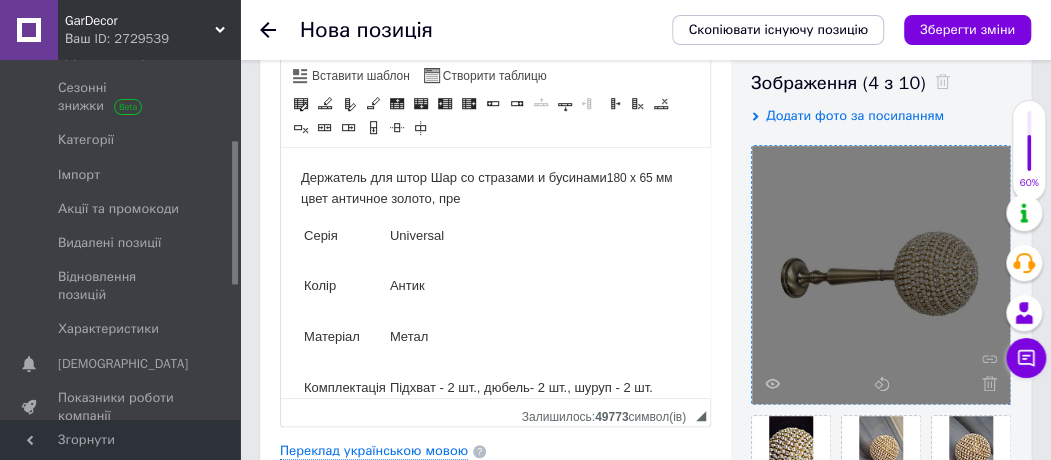 click on "Колір" at bounding box center (345, 285) 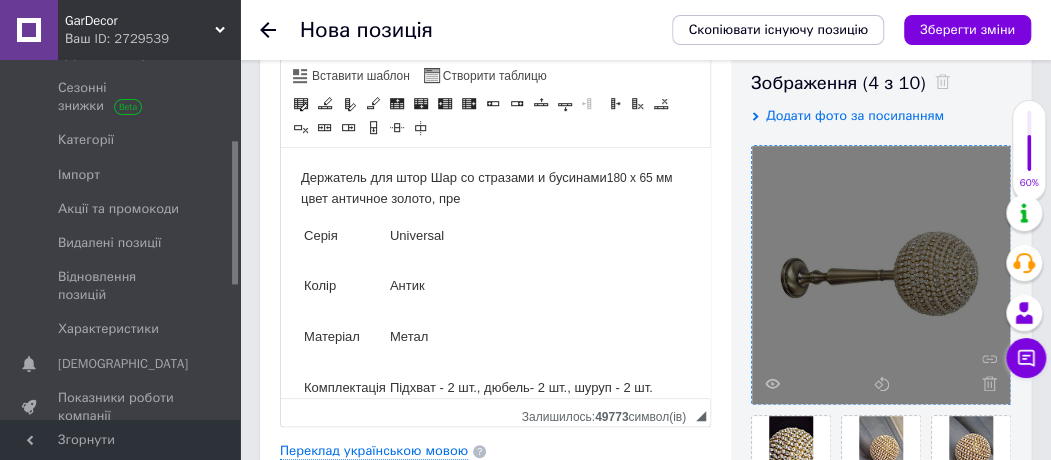 click on "Колір" at bounding box center [345, 285] 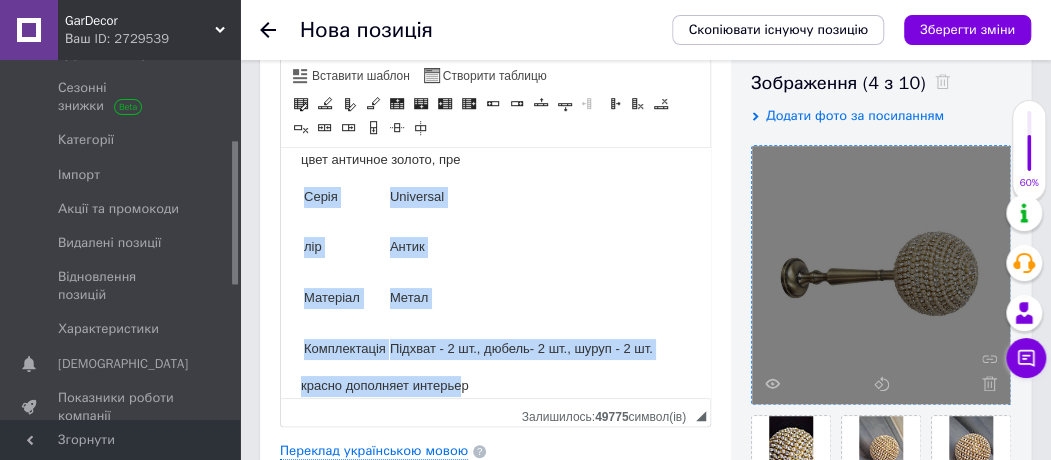 scroll, scrollTop: 80, scrollLeft: 0, axis: vertical 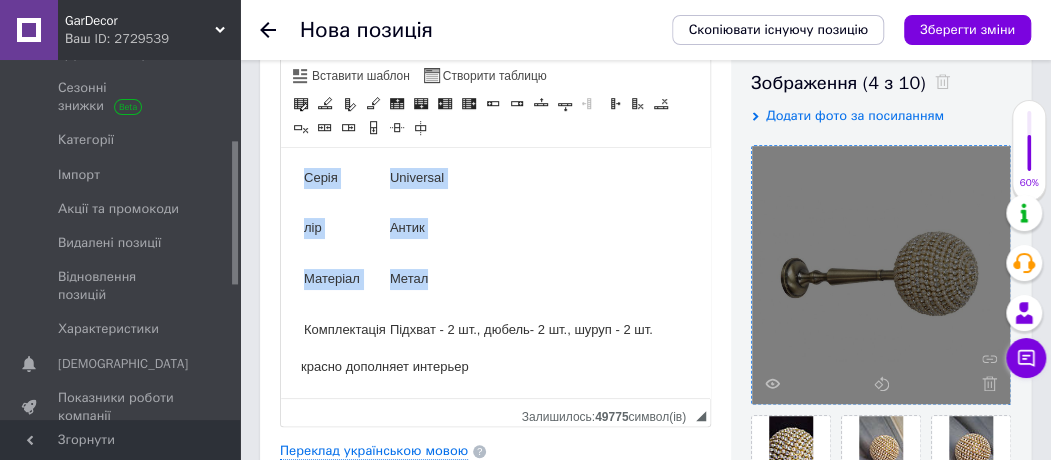 drag, startPoint x: 302, startPoint y: 251, endPoint x: 473, endPoint y: 301, distance: 178.16003 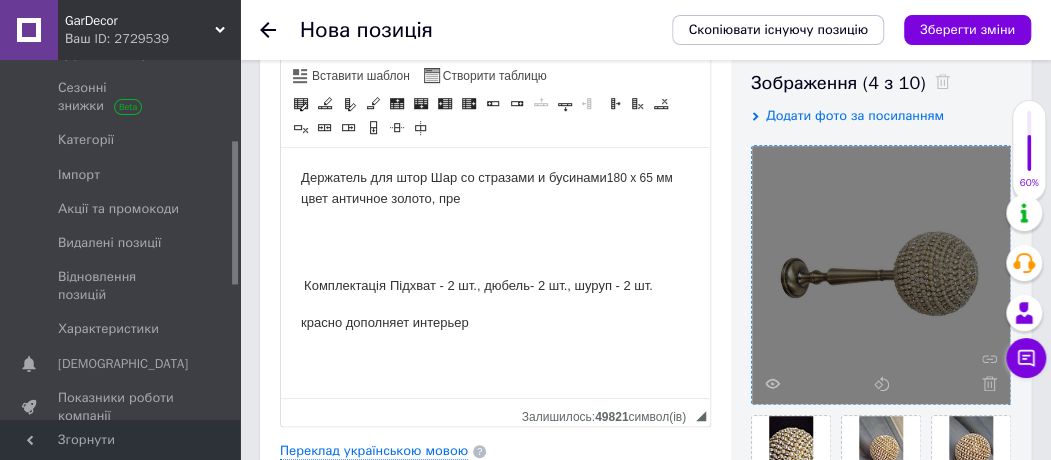scroll, scrollTop: 0, scrollLeft: 0, axis: both 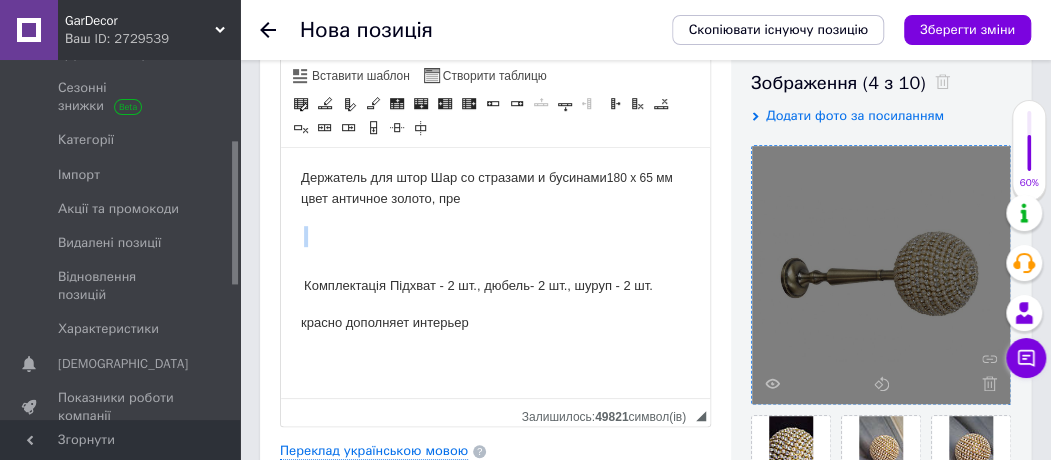 drag, startPoint x: 305, startPoint y: 273, endPoint x: 313, endPoint y: 212, distance: 61.522354 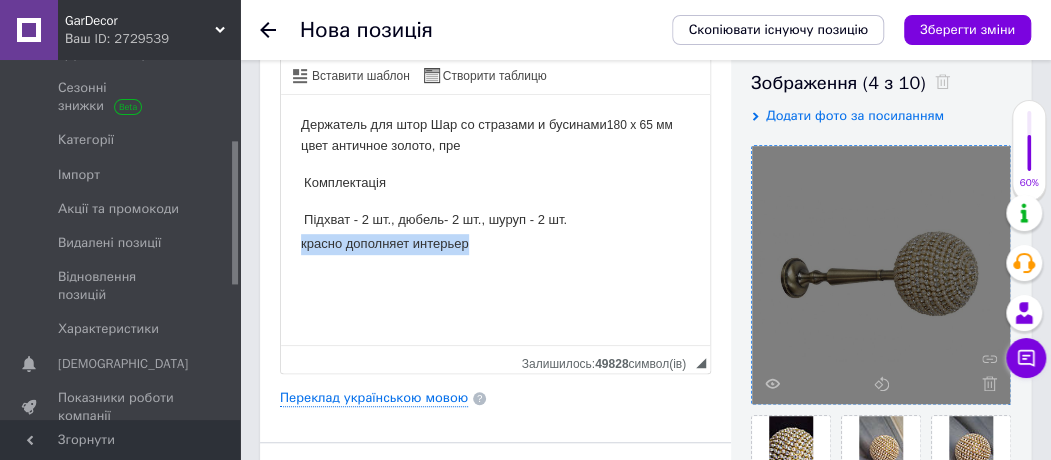 drag, startPoint x: 300, startPoint y: 243, endPoint x: 481, endPoint y: 248, distance: 181.06905 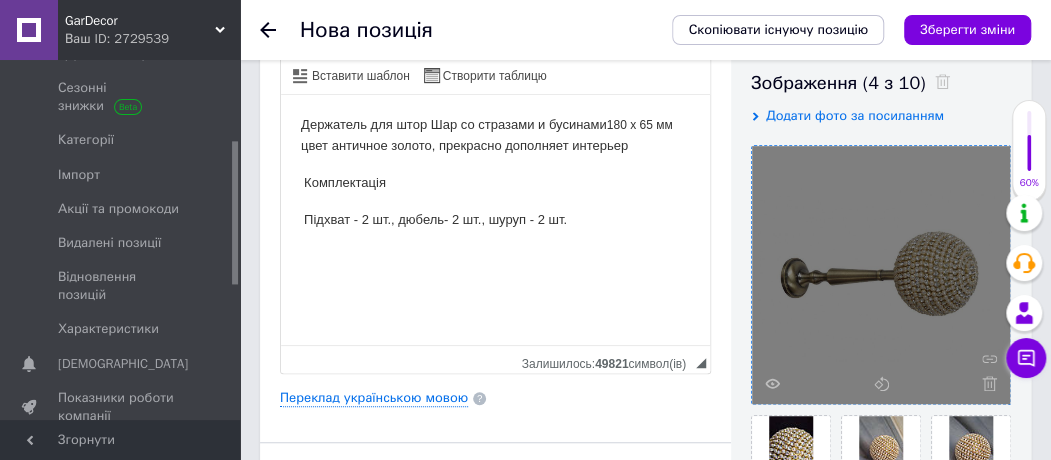 drag, startPoint x: 306, startPoint y: 217, endPoint x: 331, endPoint y: 227, distance: 26.925823 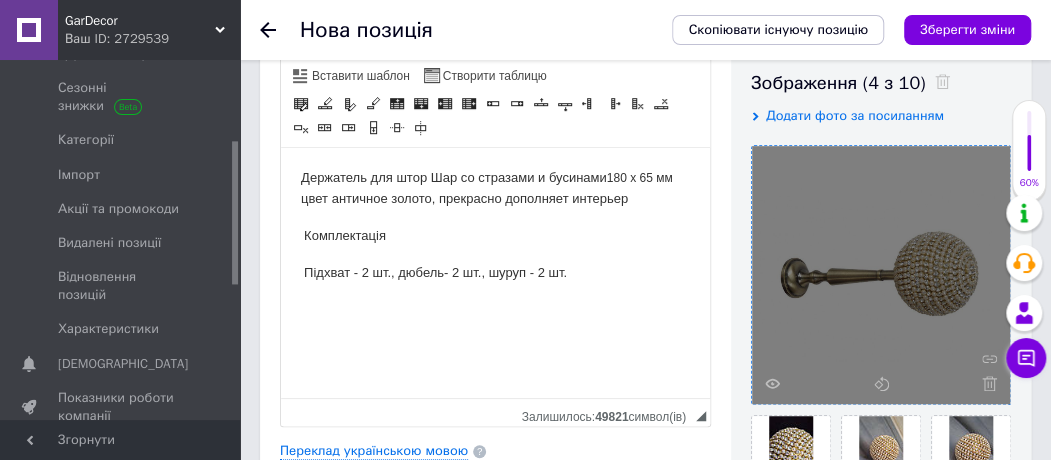 click on "Підхват - 2 шт., дюбель- 2 шт., шуруп - 2 шт." at bounding box center (435, 272) 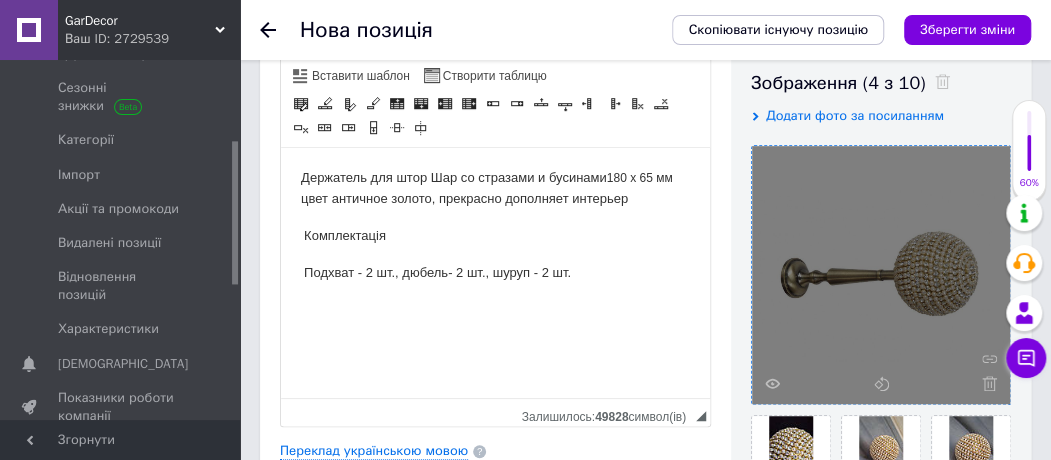 drag, startPoint x: 305, startPoint y: 234, endPoint x: 581, endPoint y: 305, distance: 284.98596 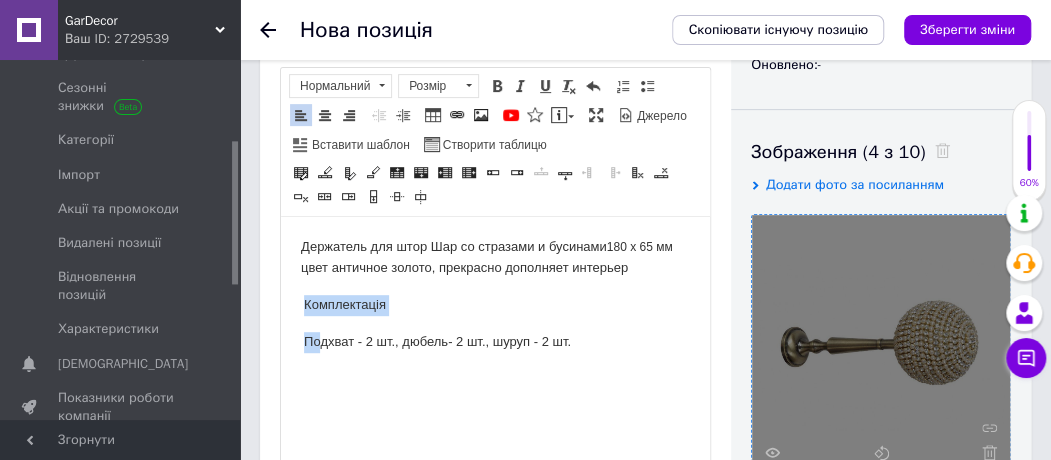 scroll, scrollTop: 252, scrollLeft: 0, axis: vertical 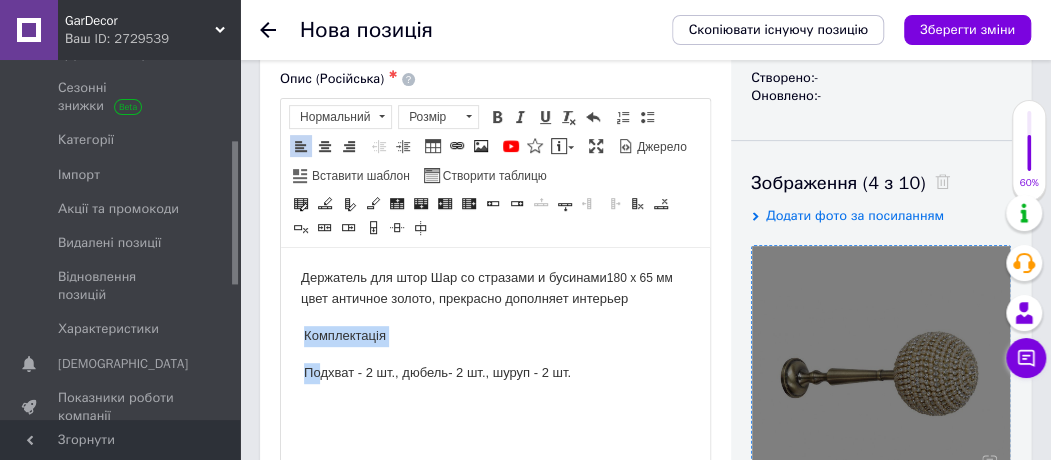 click on "По дхват - 2 шт., дюбель- 2 шт., шуруп - 2 шт." at bounding box center (437, 372) 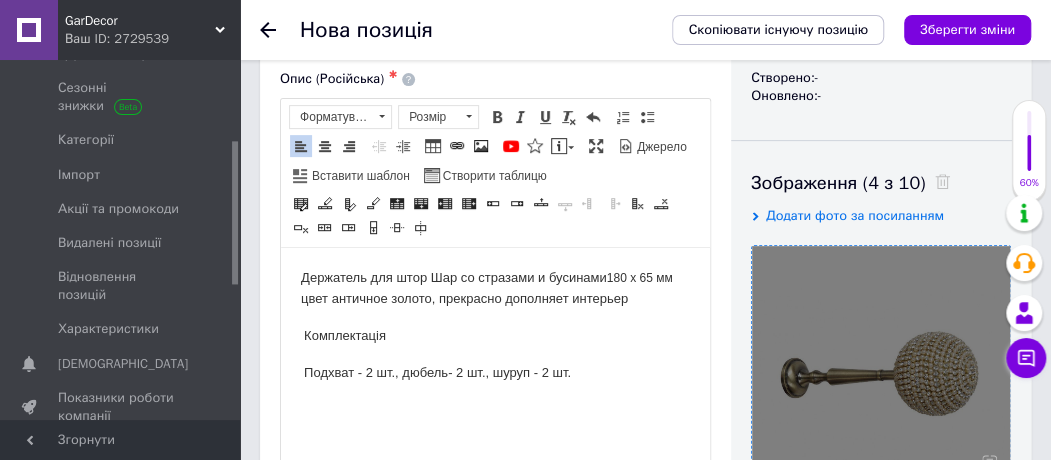 click on "Комплектація" at bounding box center [437, 335] 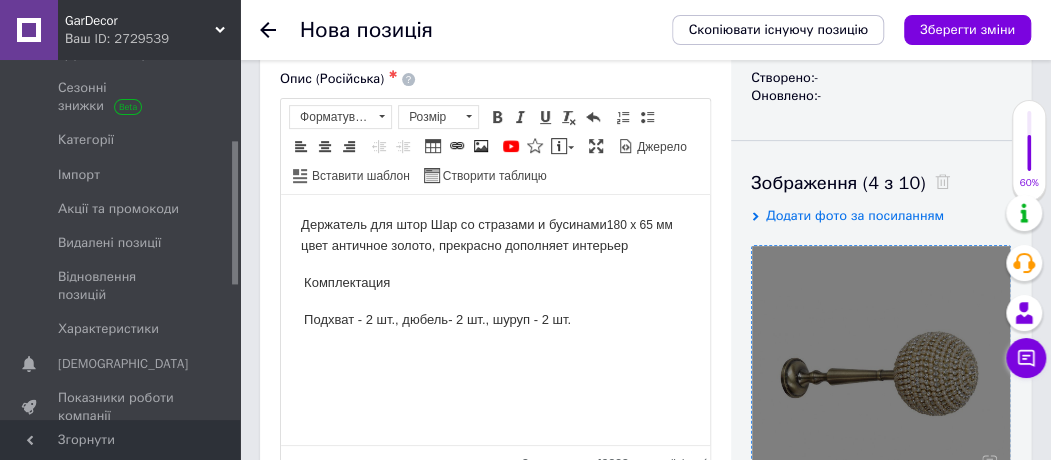click on "Держатель для штор Шар со стразами и бусинами  180 х 65 мм  цвет античное золото, прекрасно дополняет интерьер Комплектаци я По дхват - 2 шт., дюбель- 2 шт., шуруп - 2 шт." at bounding box center (495, 284) 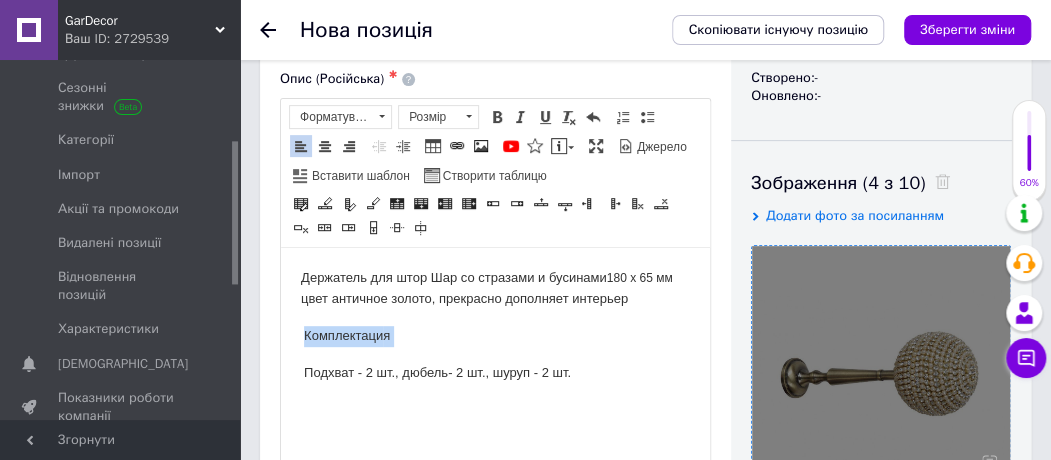 drag, startPoint x: 306, startPoint y: 375, endPoint x: 524, endPoint y: 388, distance: 218.38727 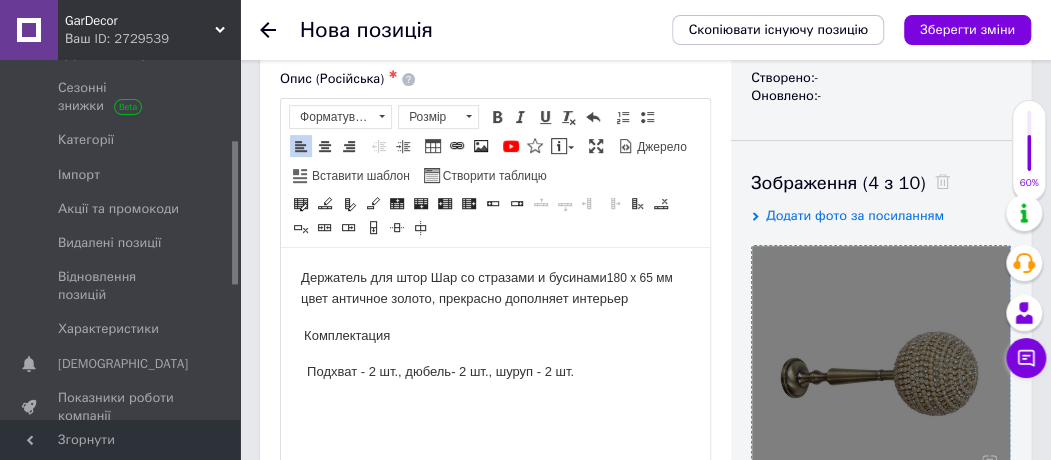 drag, startPoint x: 328, startPoint y: 377, endPoint x: 645, endPoint y: 301, distance: 325.98312 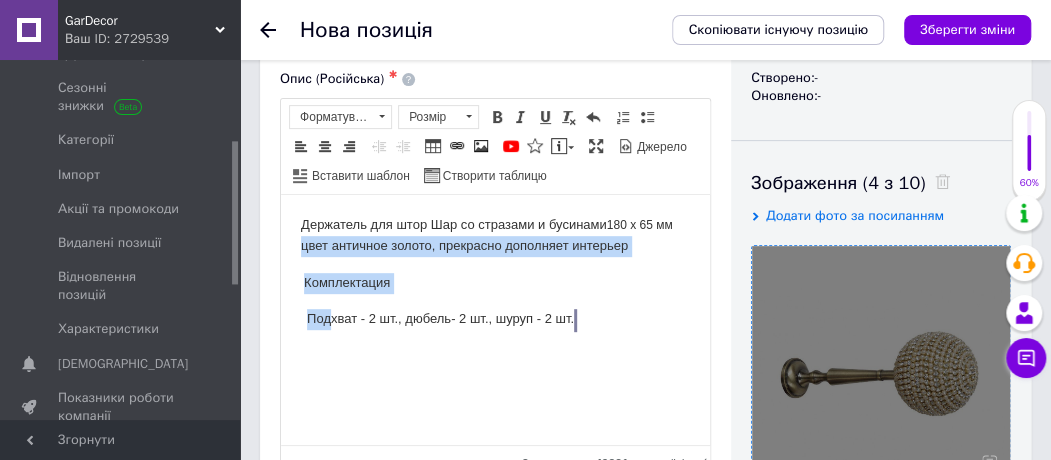 click at bounding box center (575, 319) 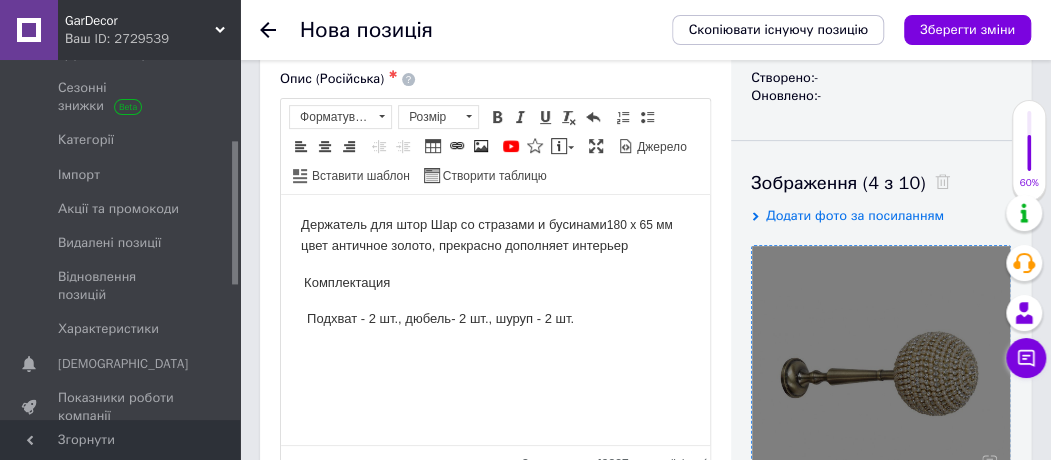 click on "Держатель для штор Шар со стразами и бусинами  180 х 65 мм  цвет античное золото, прекрасно дополняет интерьер Комплектация Подхват - 2 шт., дюбель- 2 шт., шуруп - 2 шт." at bounding box center (495, 287) 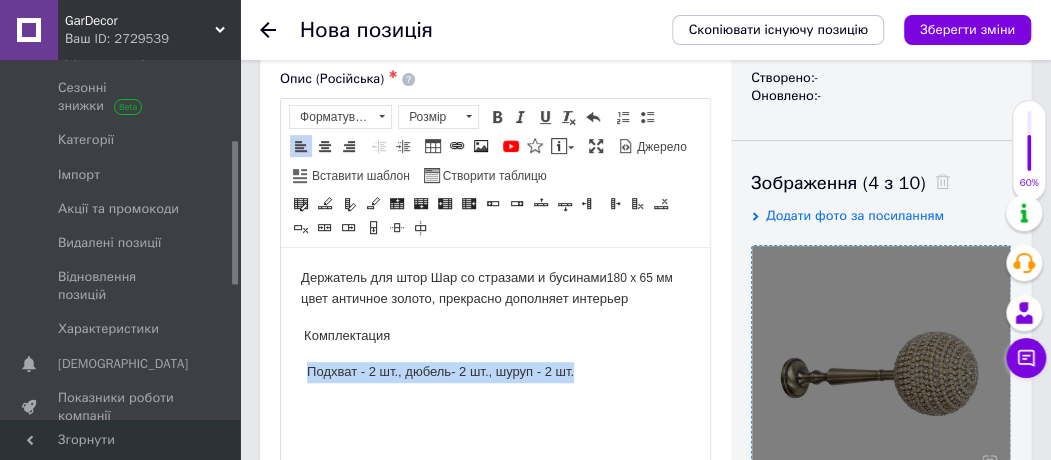 drag, startPoint x: 572, startPoint y: 372, endPoint x: 305, endPoint y: 373, distance: 267.00186 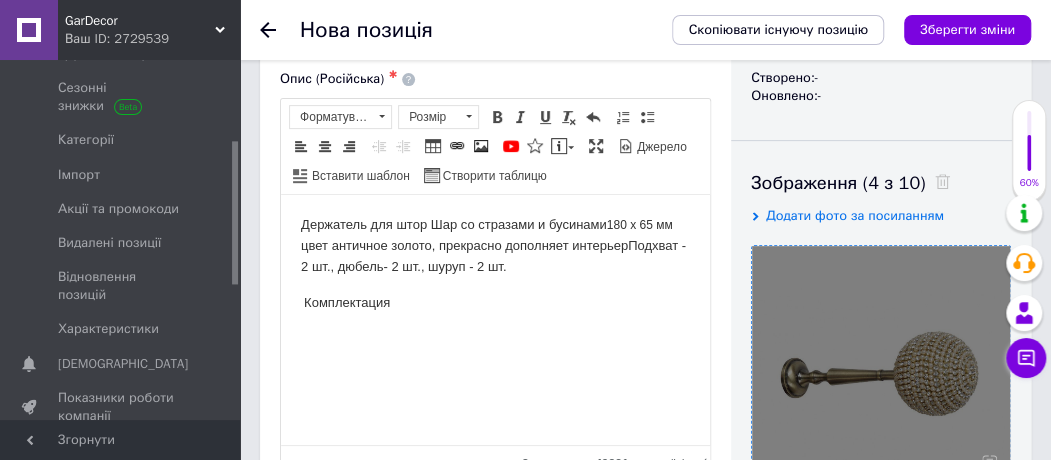 click on "Держатель для штор Шар со стразами и бусинами  180 х 65 мм  цвет античное золото, прекрасно дополняет интерьерПодхват - 2 шт., дюбель- 2 шт., шуруп - 2 шт. ​​​​​​​ Комплектация" at bounding box center [495, 287] 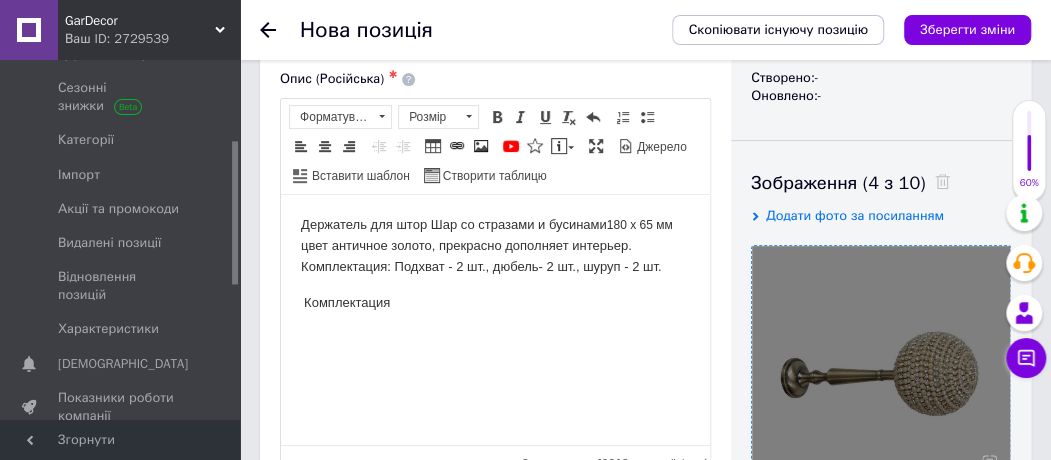 drag, startPoint x: 404, startPoint y: 303, endPoint x: 302, endPoint y: 305, distance: 102.01961 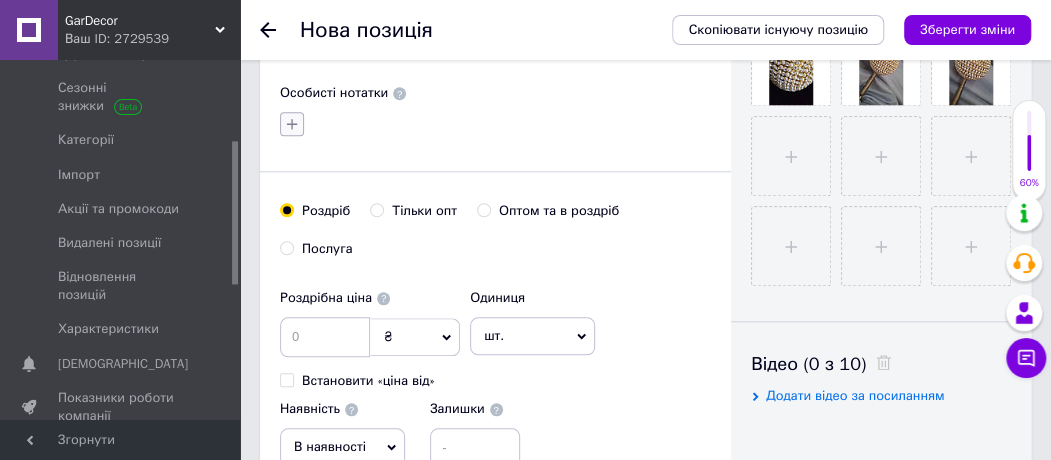 scroll, scrollTop: 752, scrollLeft: 0, axis: vertical 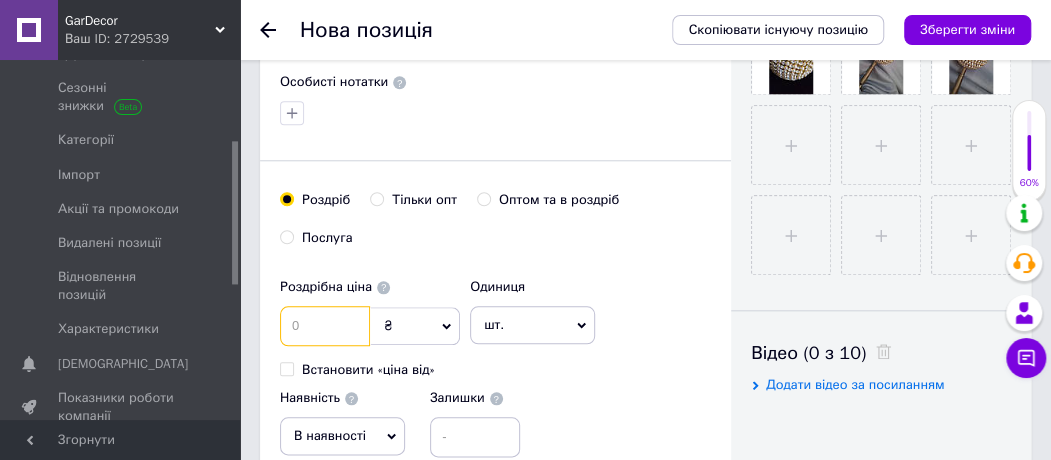 click at bounding box center [325, 326] 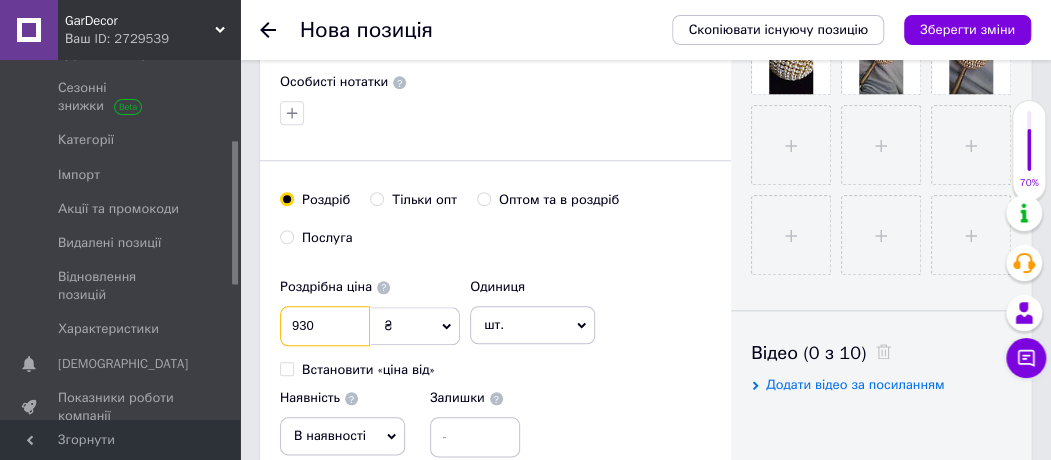 type on "930" 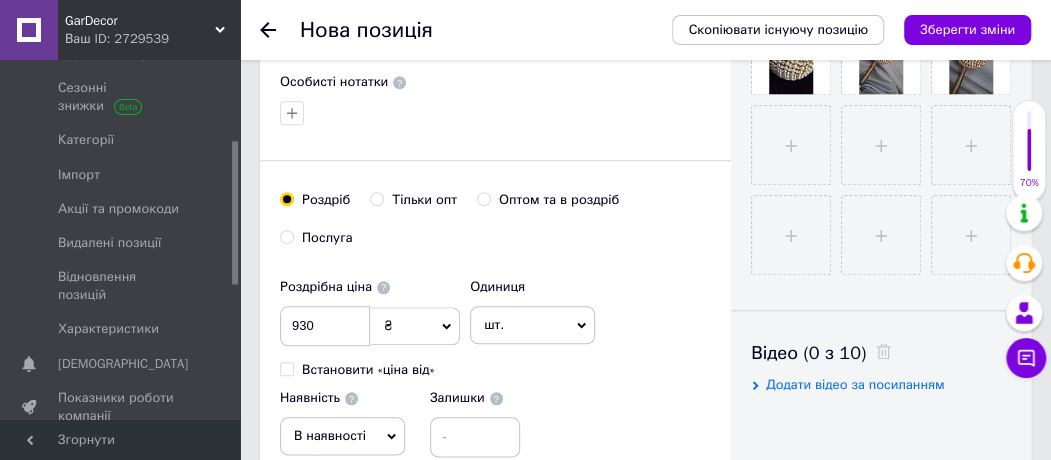 click on "шт." at bounding box center [532, 325] 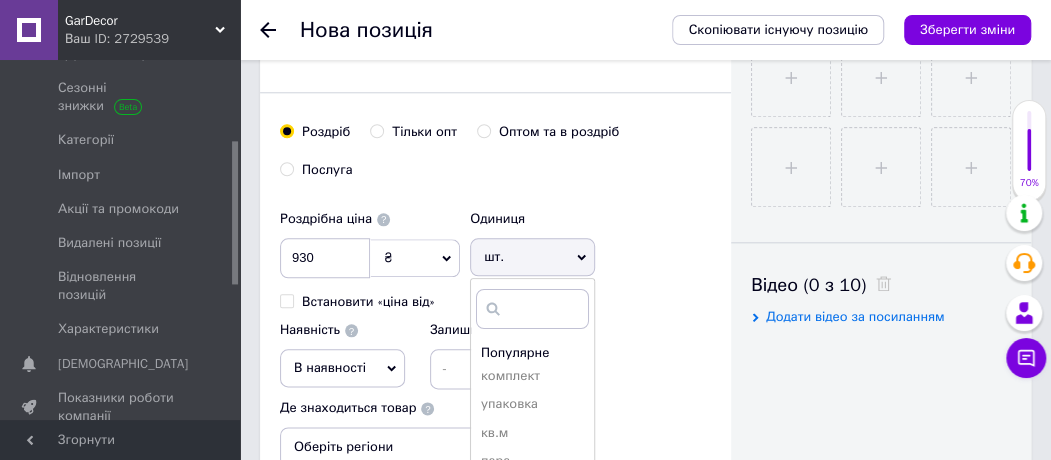 scroll, scrollTop: 852, scrollLeft: 0, axis: vertical 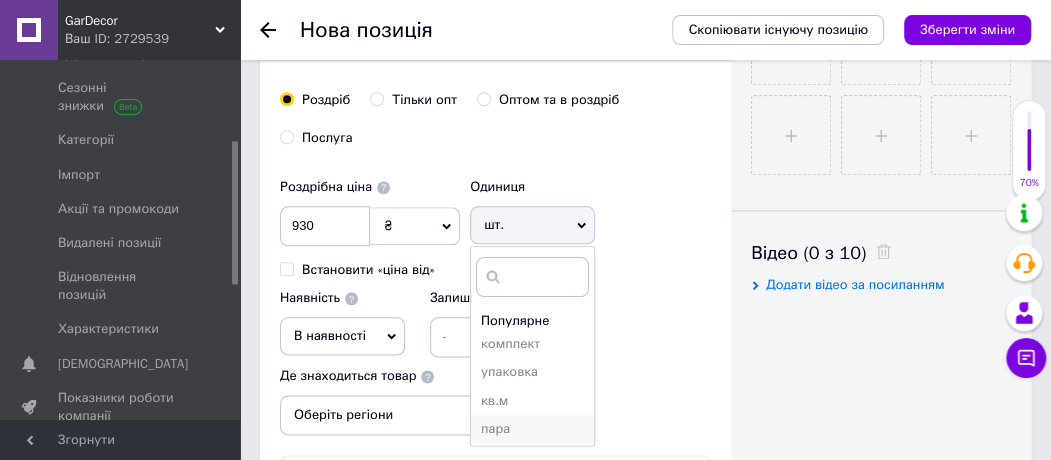 click on "пара" at bounding box center (532, 429) 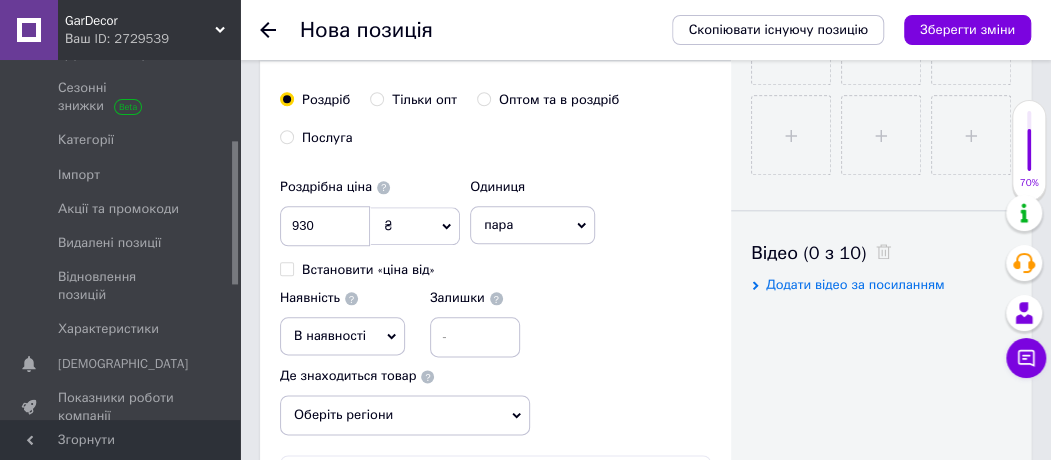 click 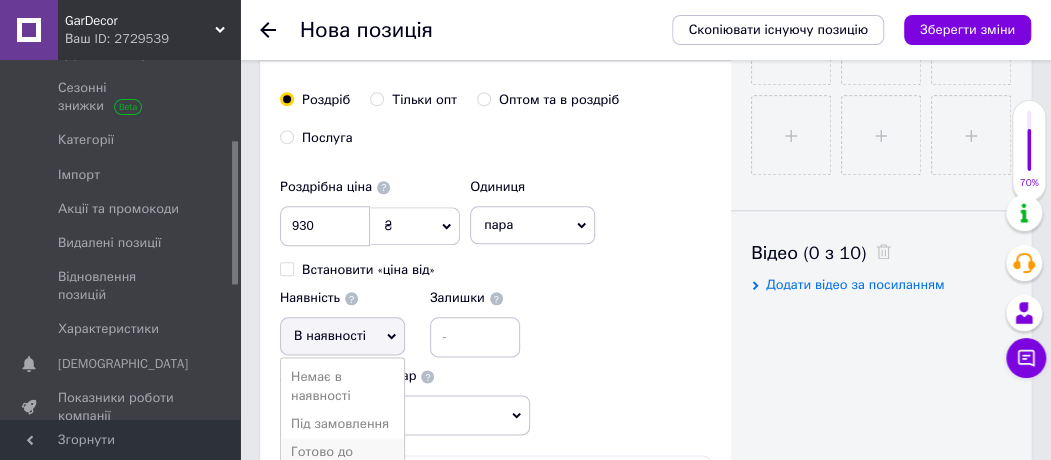 click on "Готово до відправки" at bounding box center [342, 461] 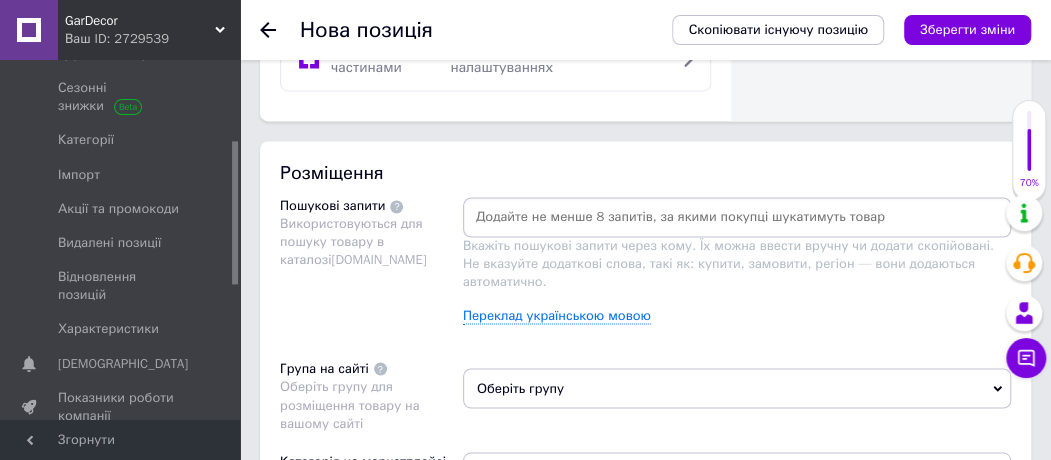 scroll, scrollTop: 1352, scrollLeft: 0, axis: vertical 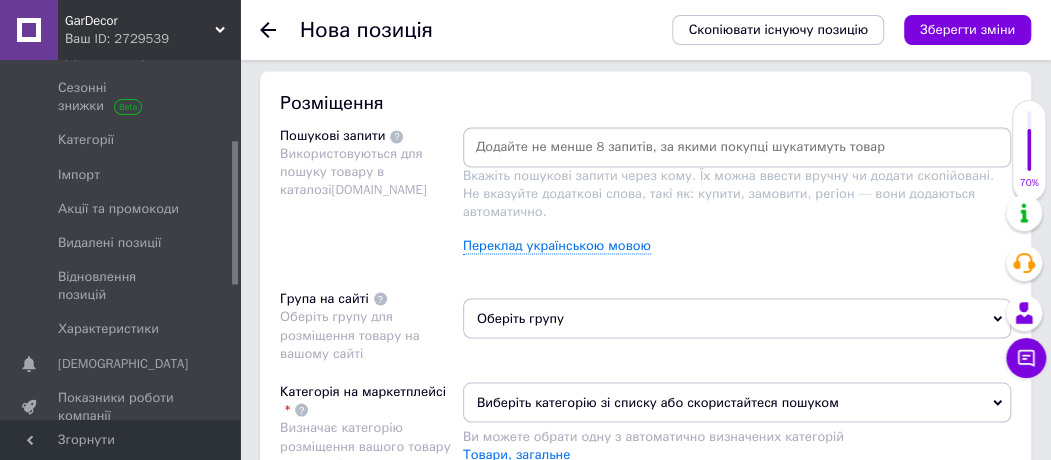click at bounding box center [737, 147] 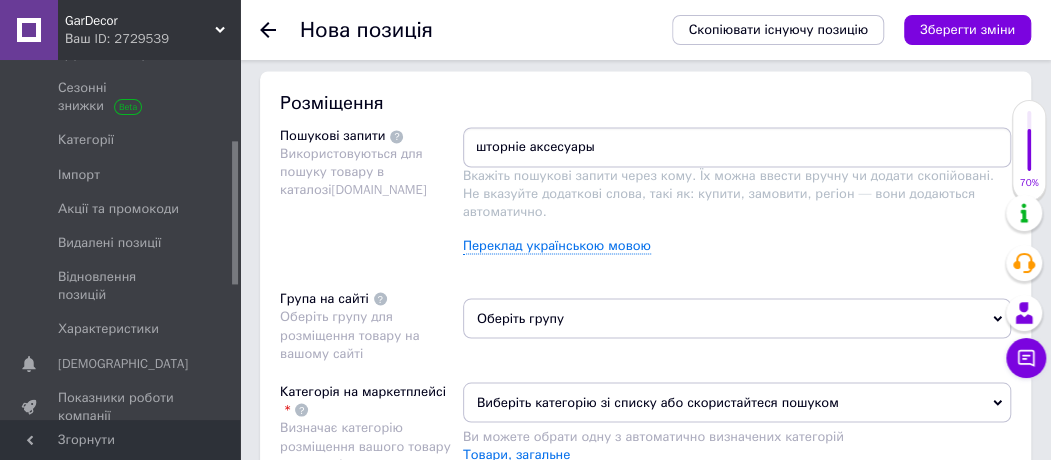 click on "шторніе аксесуары" at bounding box center [737, 147] 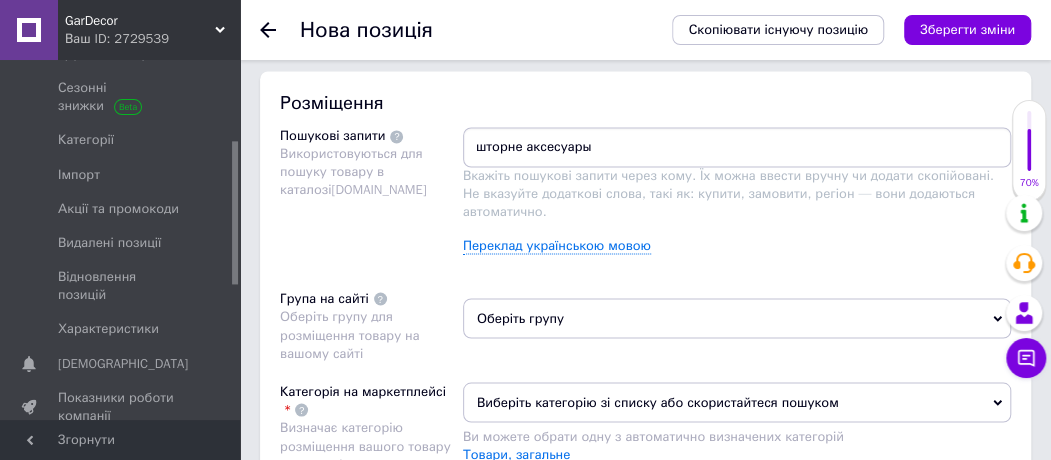 type on "шторные аксесуары" 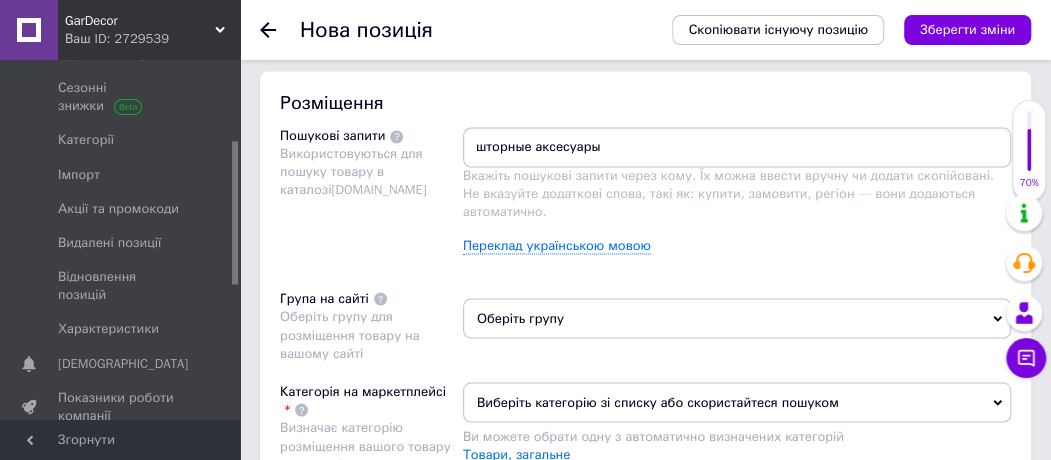 click on "шторные аксесуары" at bounding box center (737, 147) 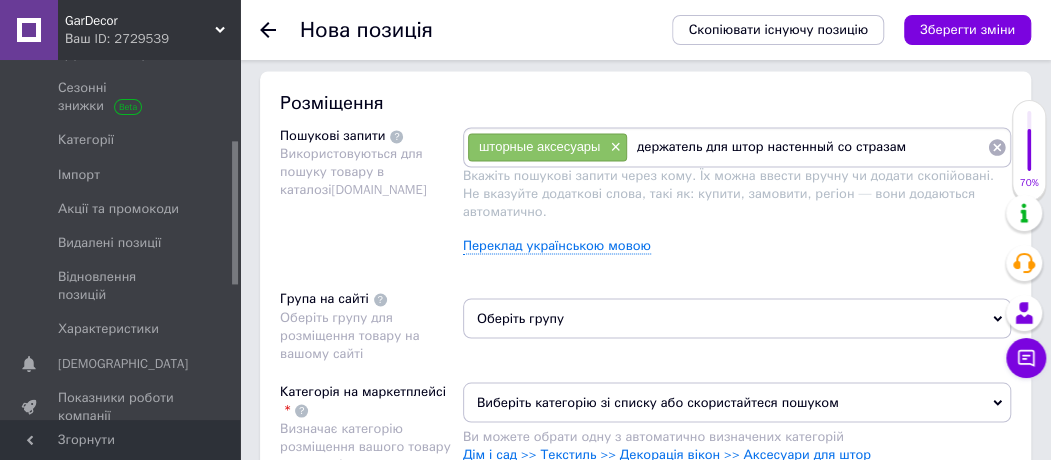 type on "держатель для штор настенный со стразами" 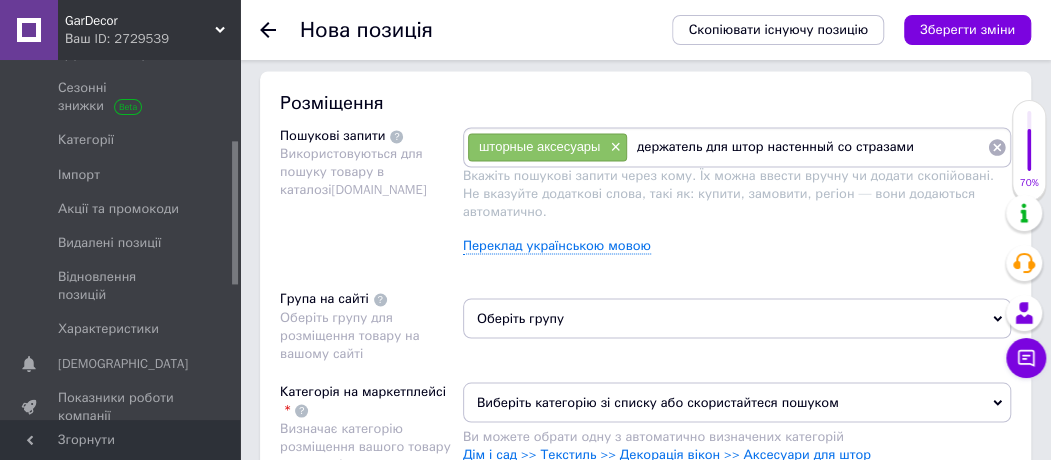type 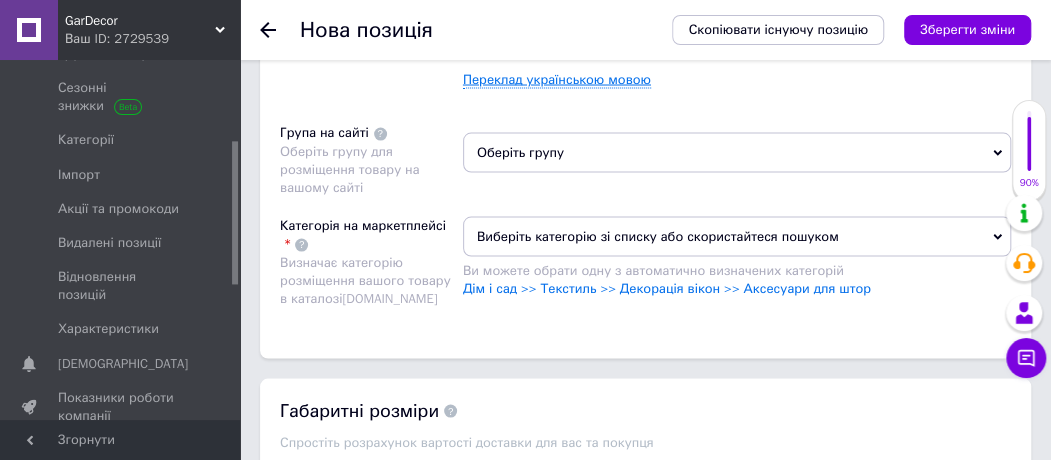 scroll, scrollTop: 1552, scrollLeft: 0, axis: vertical 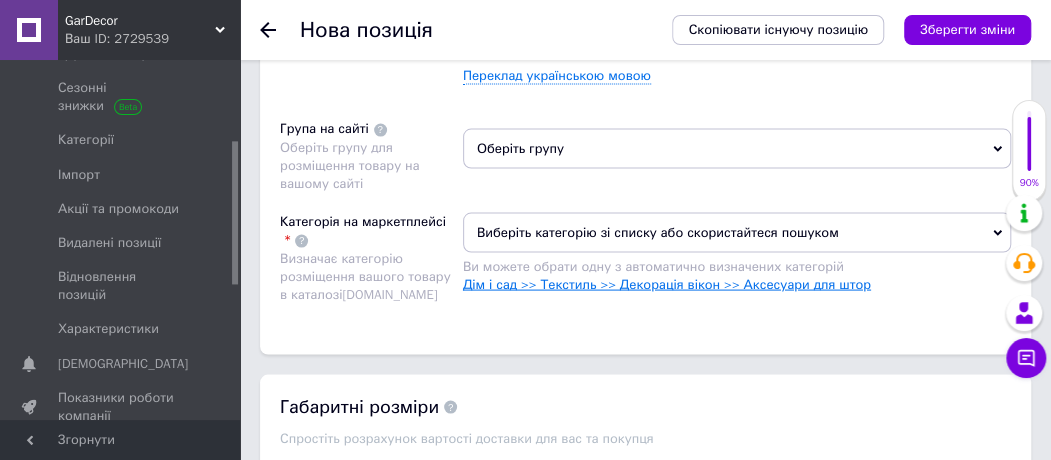 click on "Дім і сад >> Текстиль >> Декорація вікон >> Аксесуари для штор" at bounding box center (667, 283) 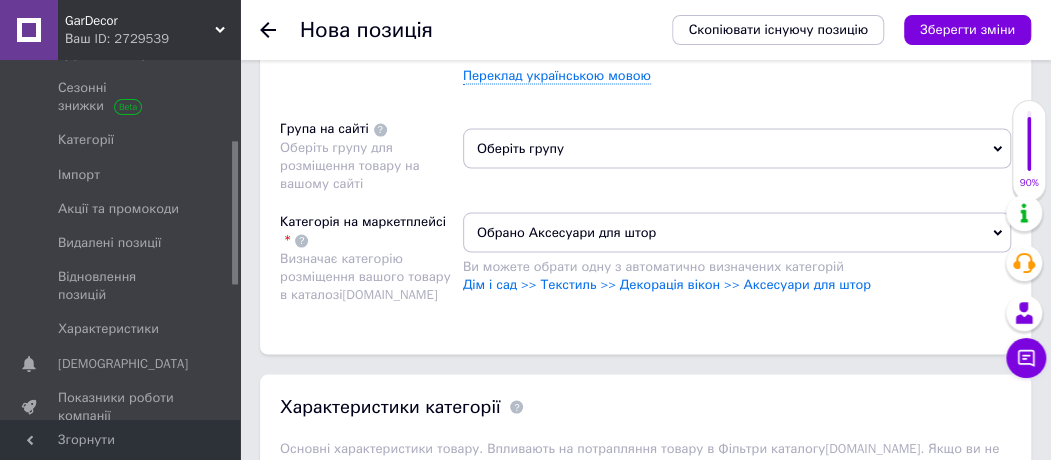 click on "Оберіть групу" at bounding box center (737, 148) 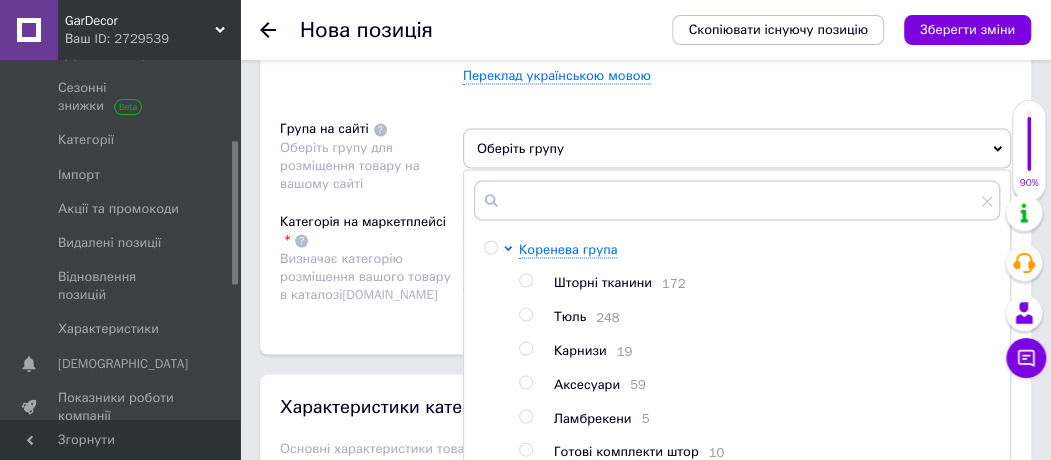 click on "Аксесуари" at bounding box center (587, 383) 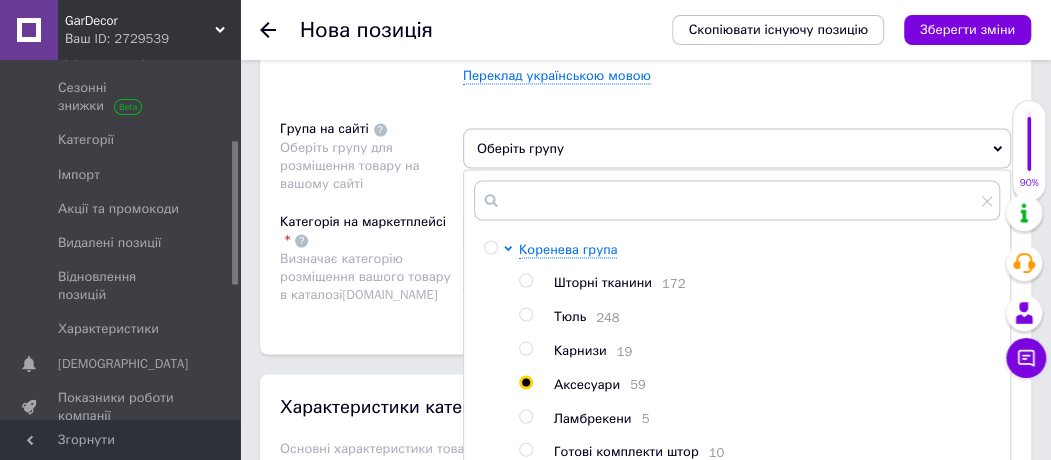 radio on "true" 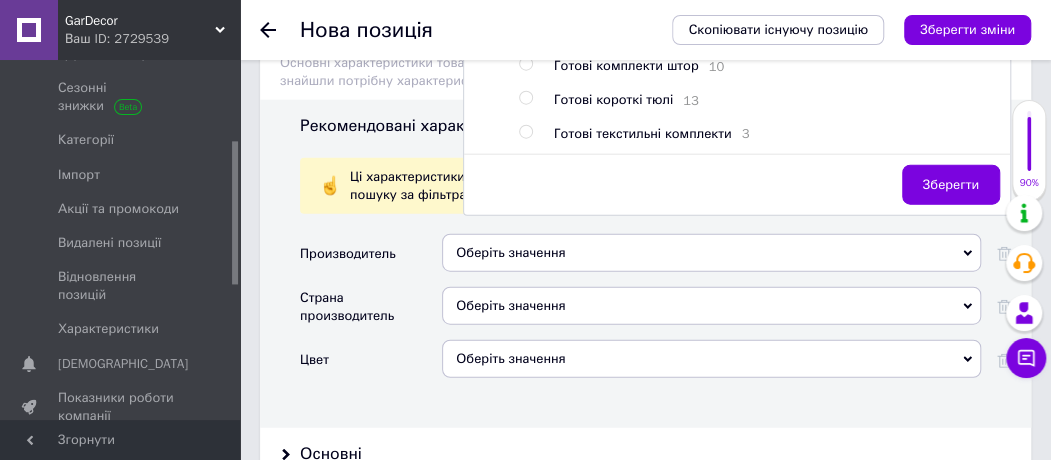 scroll, scrollTop: 1952, scrollLeft: 0, axis: vertical 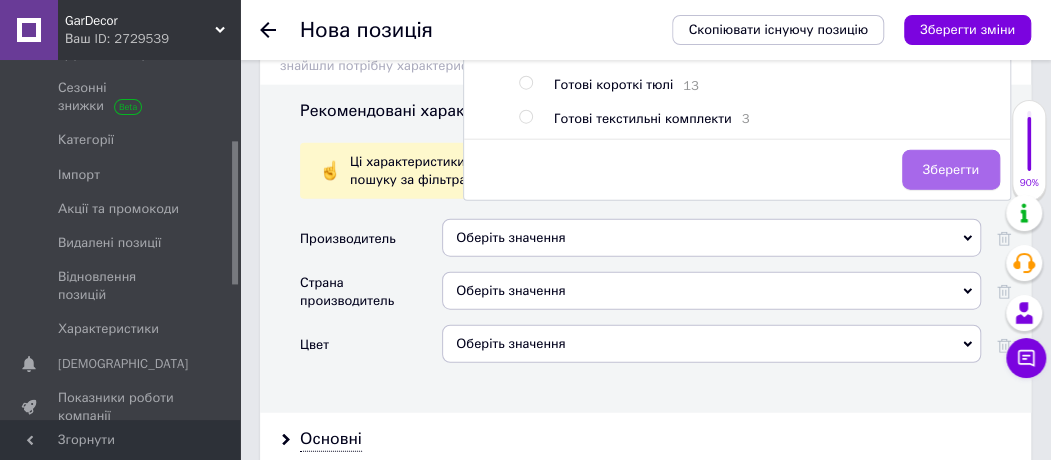 click on "Зберегти" at bounding box center [951, 170] 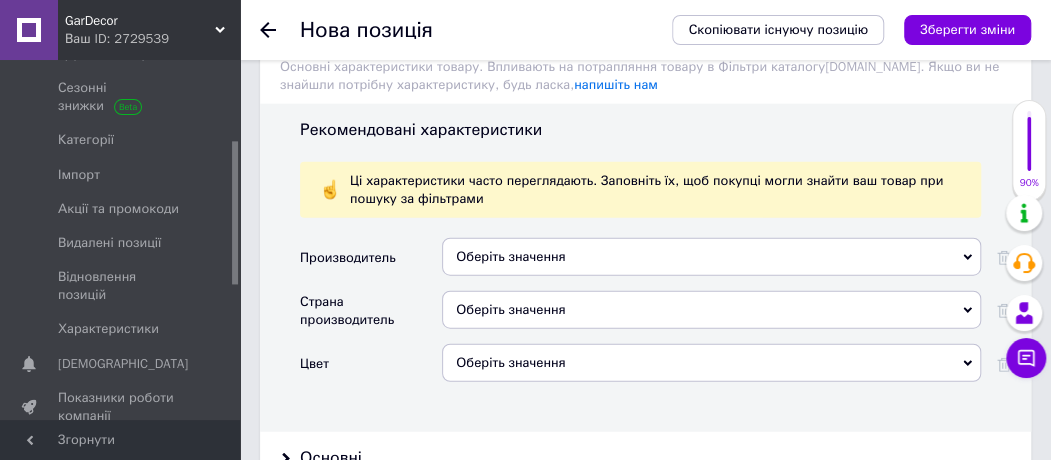 scroll, scrollTop: 1952, scrollLeft: 0, axis: vertical 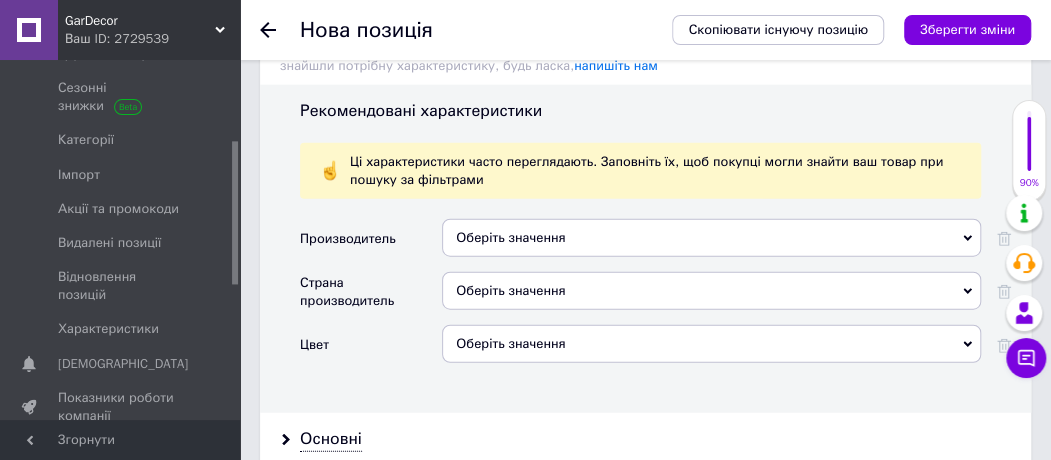 click on "Оберіть значення" at bounding box center [711, 238] 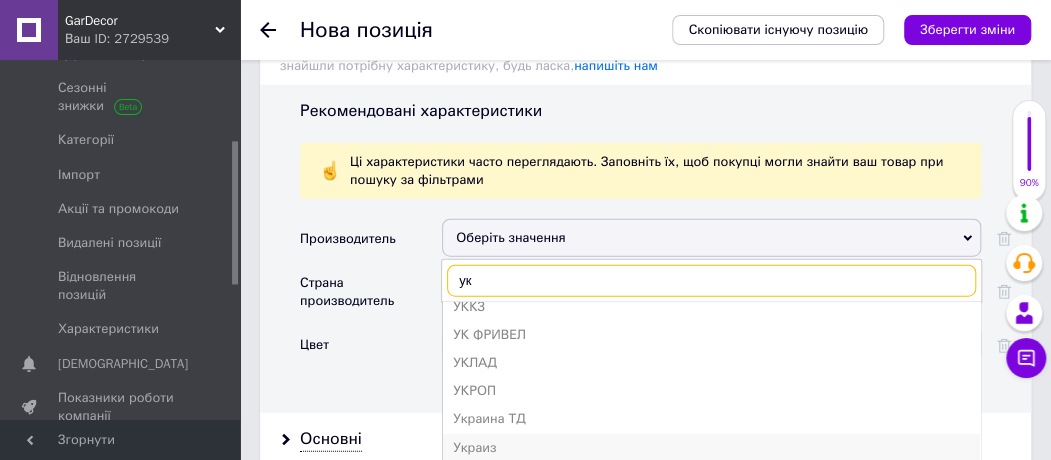 scroll, scrollTop: 200, scrollLeft: 0, axis: vertical 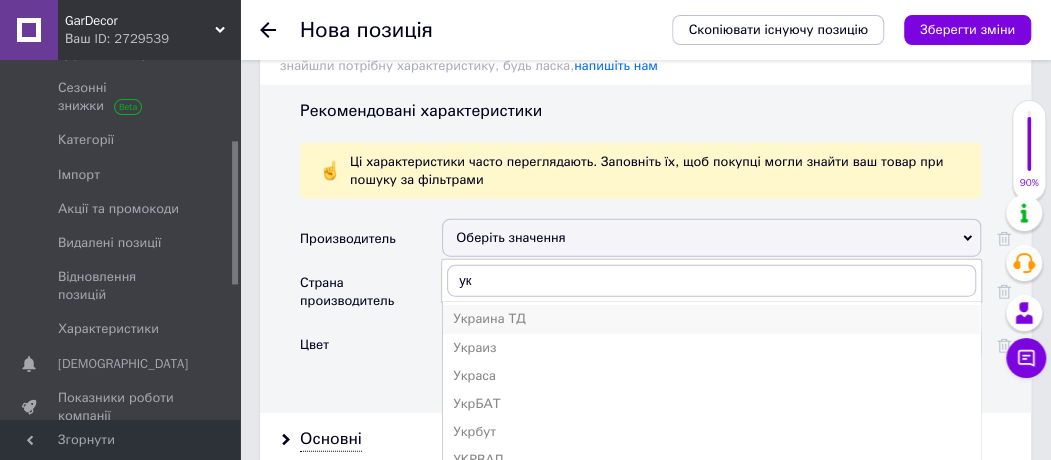 click on "Украина ТД" at bounding box center (711, 319) 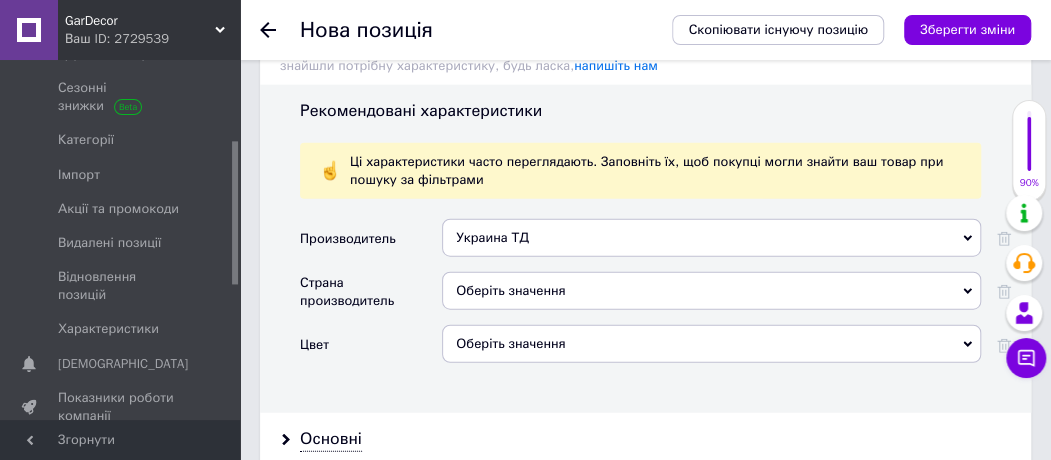 click on "Украина ТД" at bounding box center (711, 238) 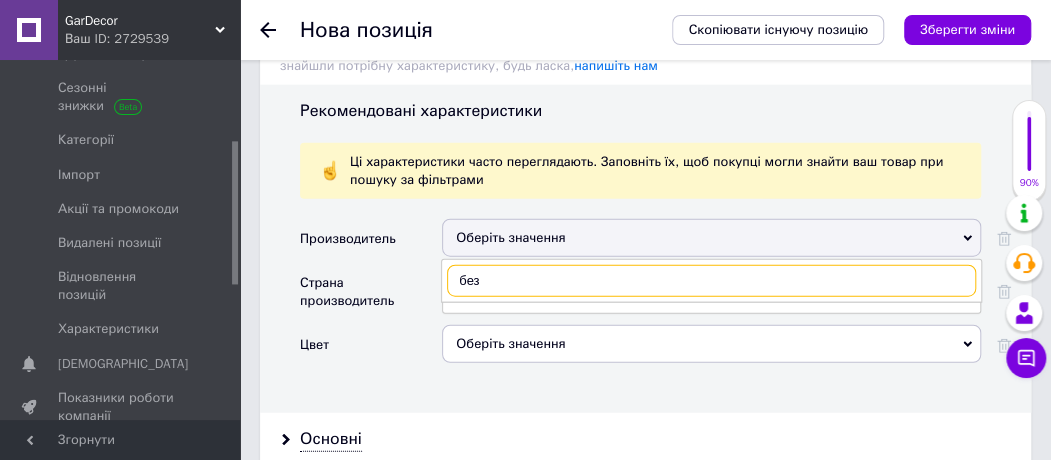 scroll, scrollTop: 0, scrollLeft: 0, axis: both 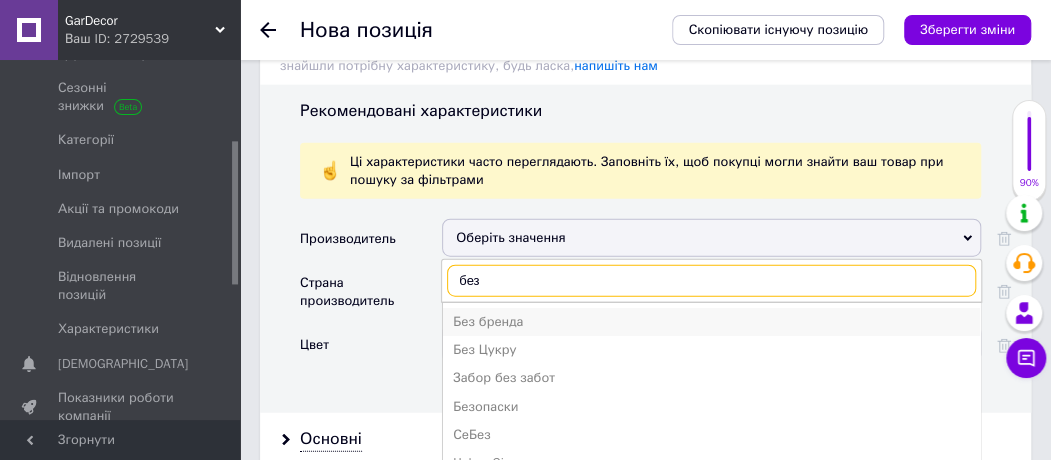 type on "без" 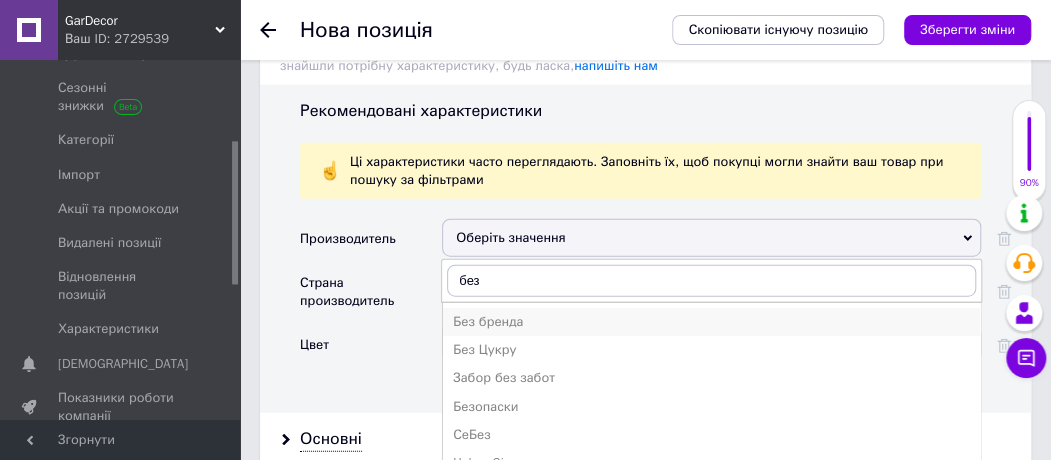 click on "Без бренда" at bounding box center (711, 322) 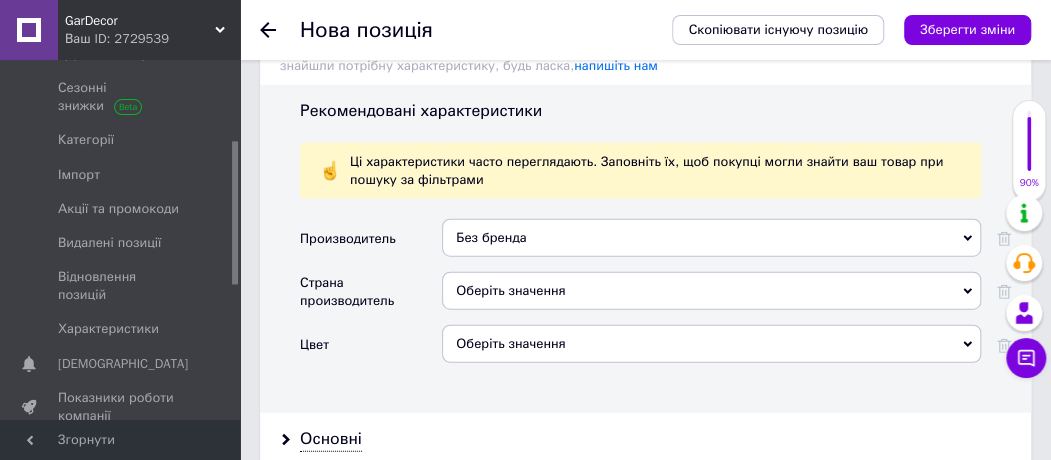 click on "Оберіть значення" at bounding box center [711, 291] 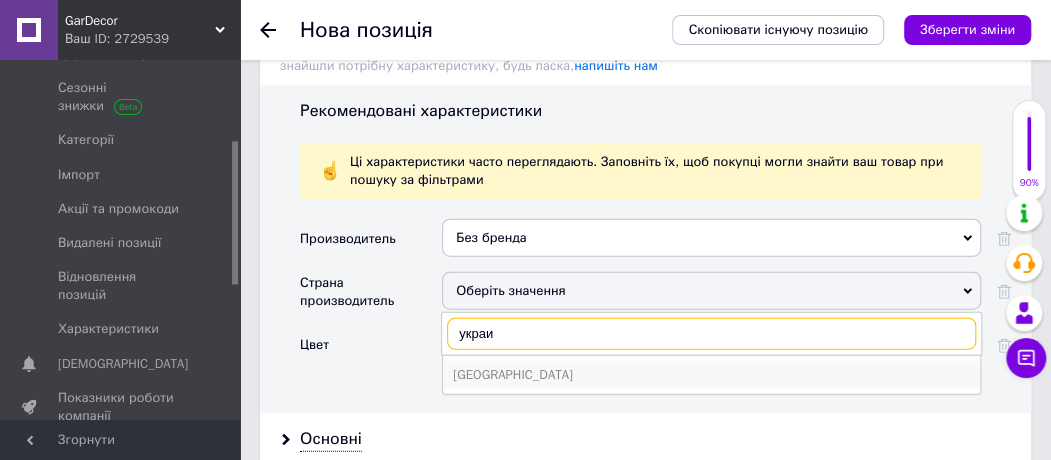 type on "украи" 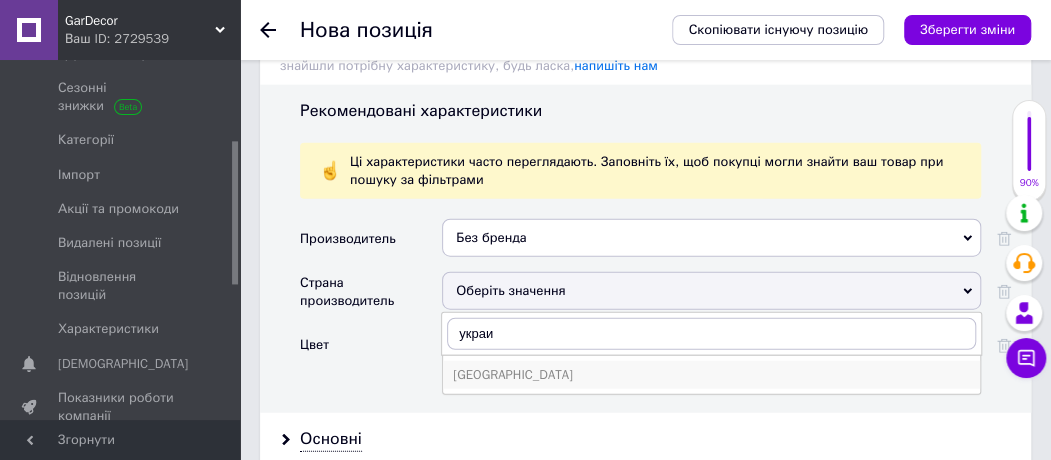 click on "Украина" at bounding box center [711, 375] 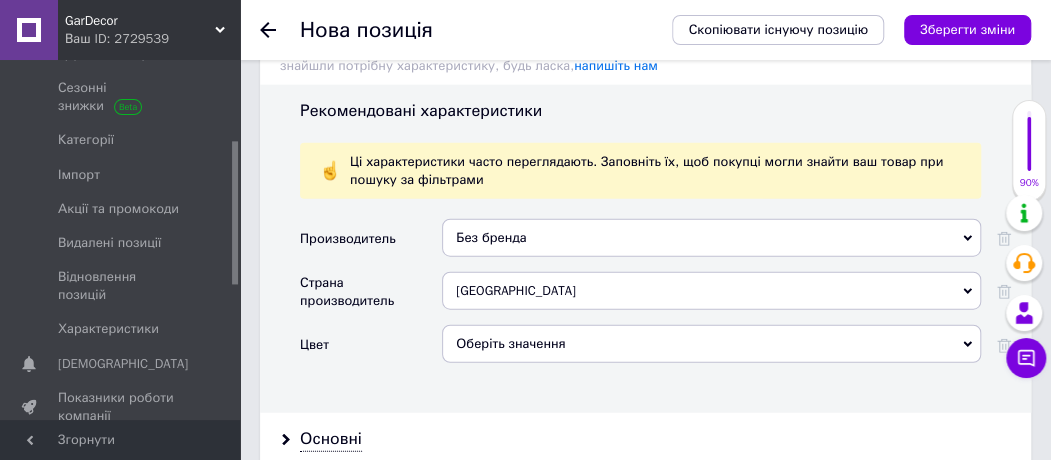 click on "Оберіть значення" at bounding box center [711, 344] 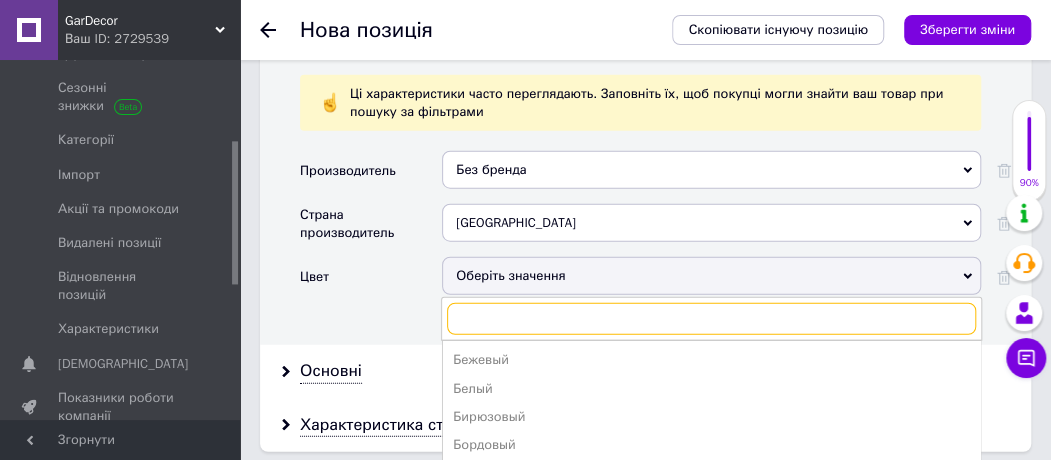scroll, scrollTop: 2052, scrollLeft: 0, axis: vertical 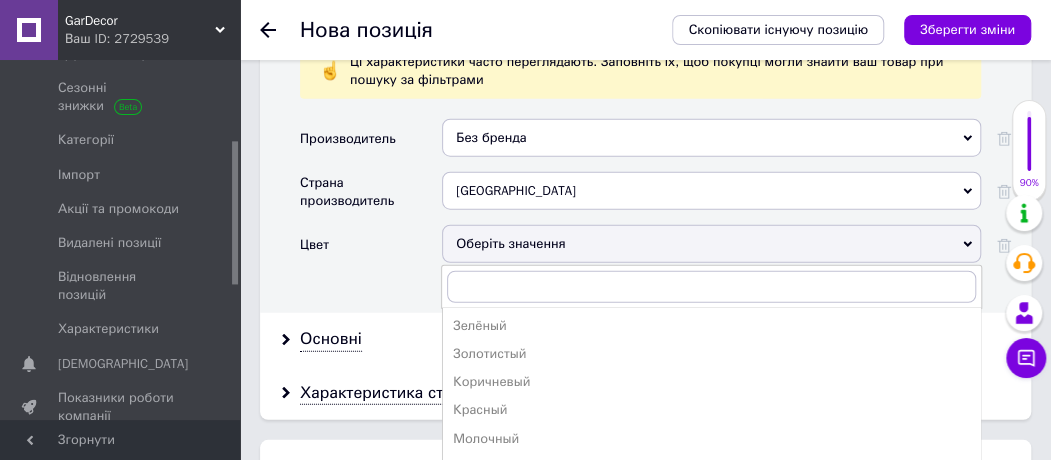 click on "Цвет" at bounding box center [371, 251] 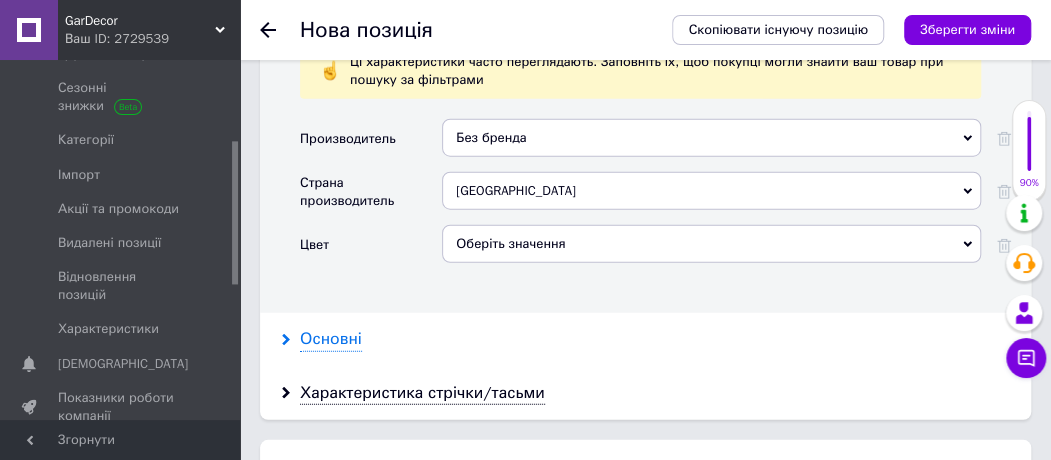 click on "Основні" at bounding box center (331, 339) 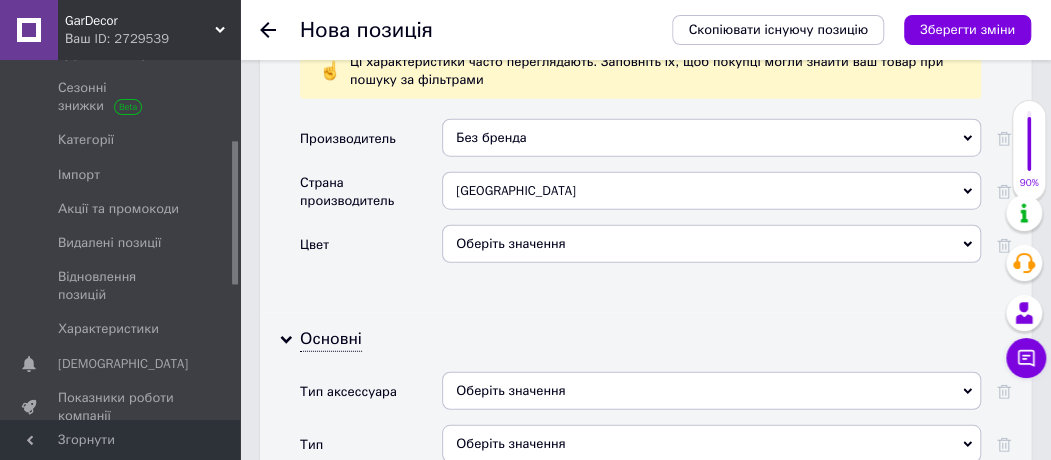 scroll, scrollTop: 2152, scrollLeft: 0, axis: vertical 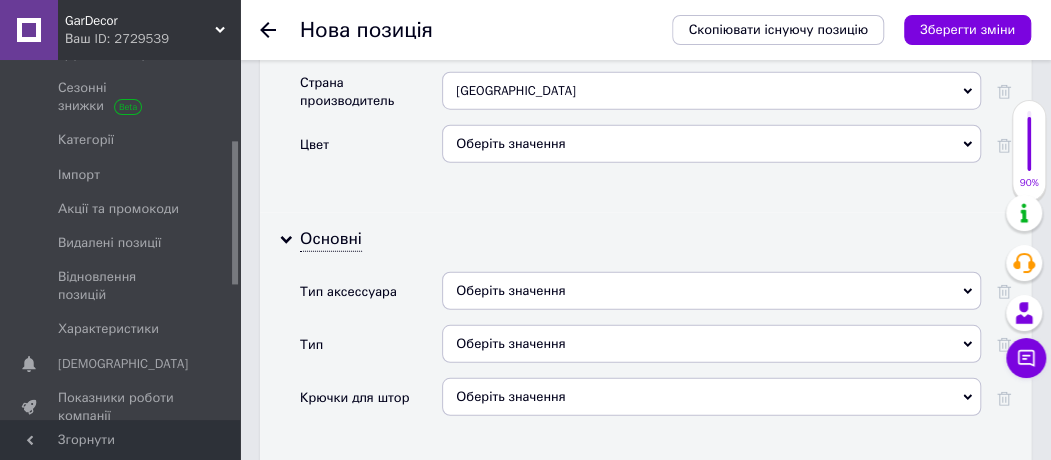 click on "Оберіть значення" at bounding box center (711, 291) 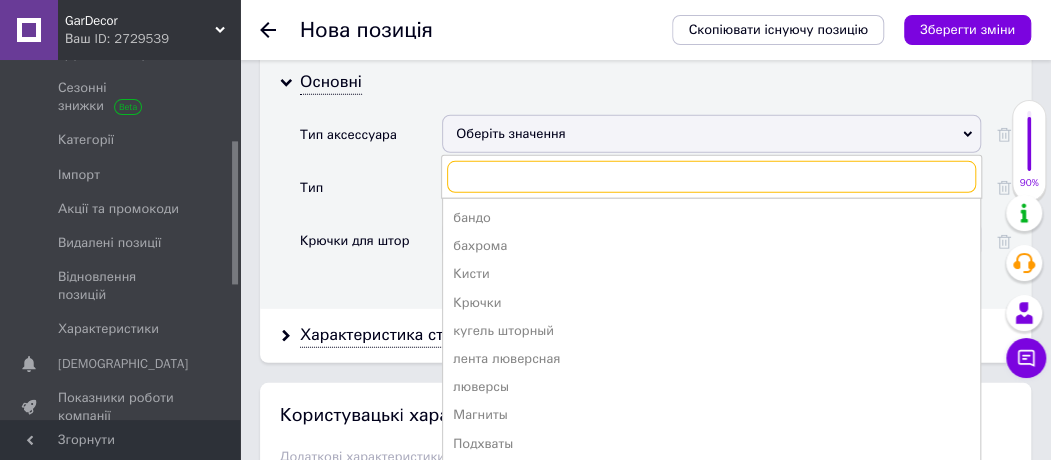 scroll, scrollTop: 2352, scrollLeft: 0, axis: vertical 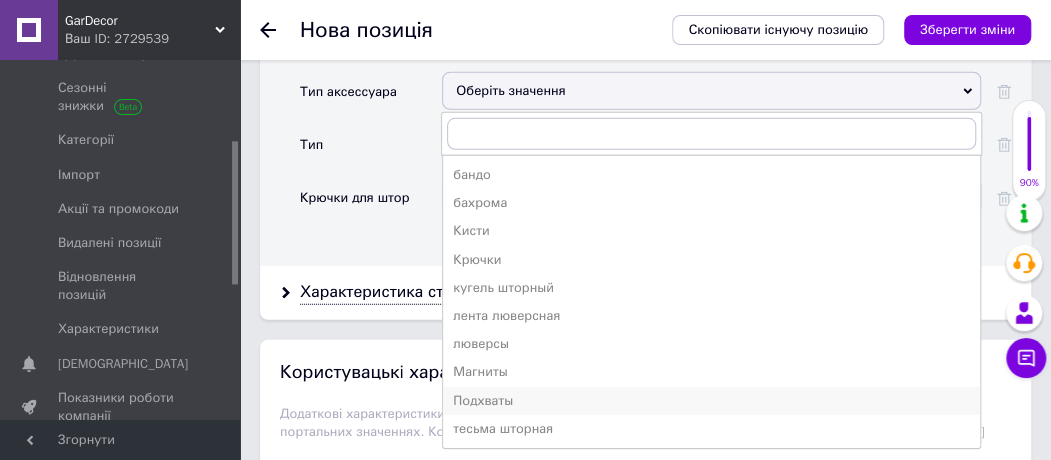 click on "Подхваты" at bounding box center [711, 401] 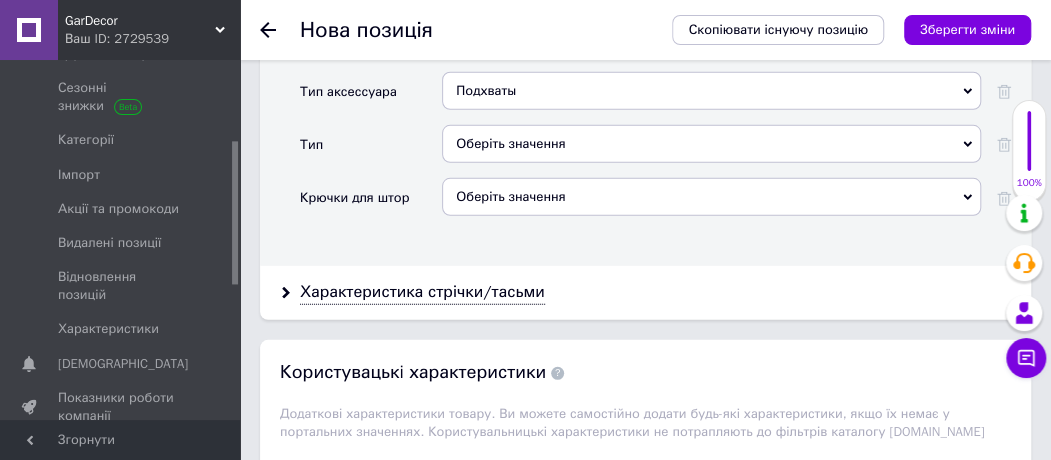 click on "Оберіть значення" at bounding box center (711, 144) 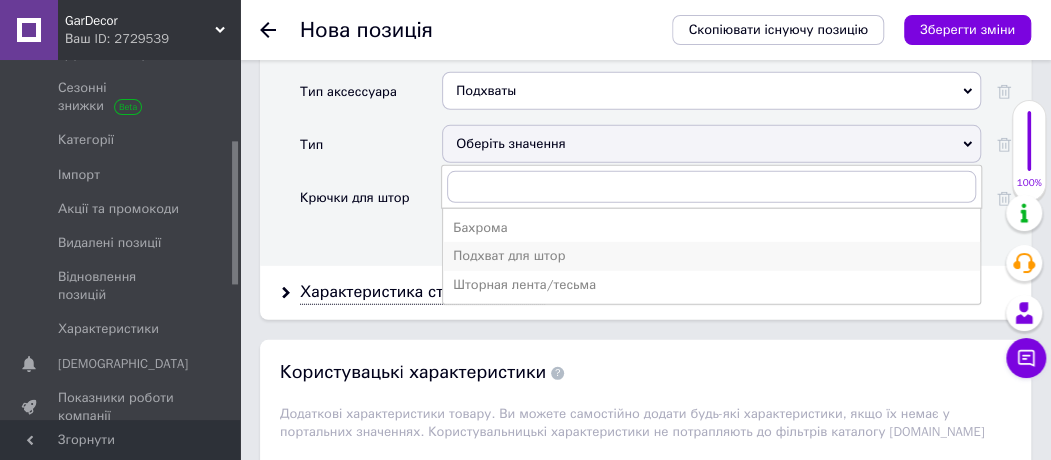 click on "Подхват для штор" at bounding box center [711, 256] 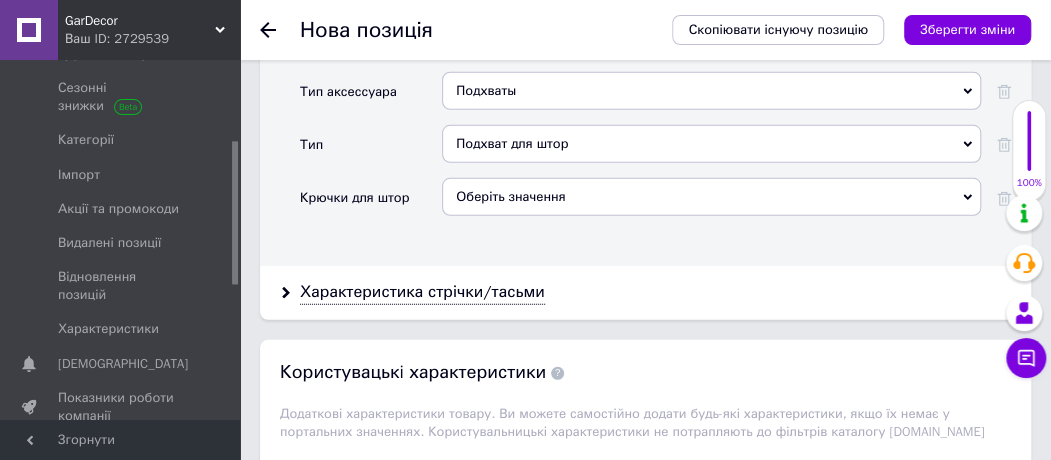 click on "Оберіть значення" at bounding box center (711, 197) 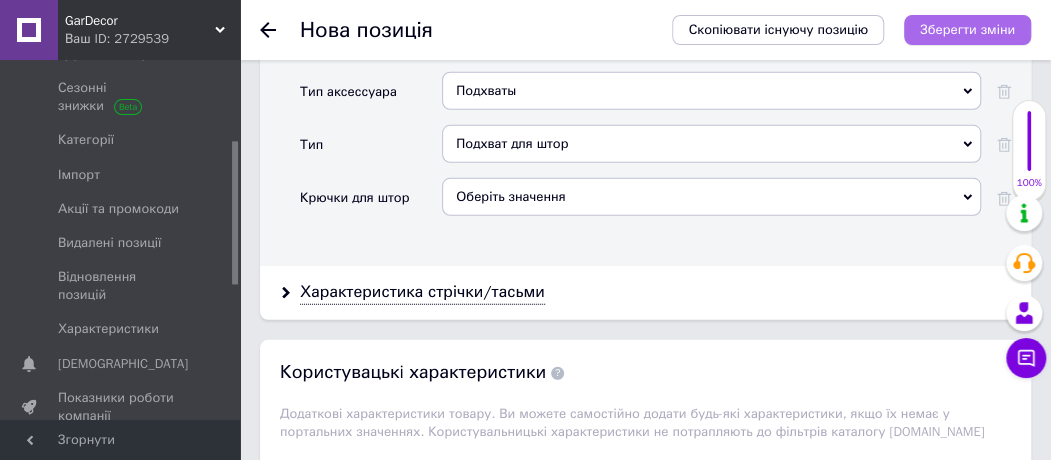 click on "Зберегти зміни" at bounding box center (967, 29) 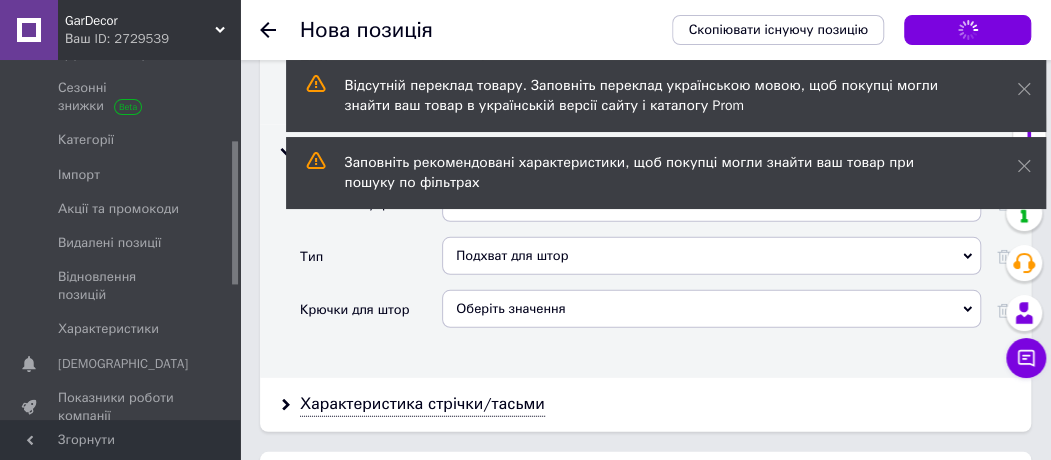 scroll, scrollTop: 2033, scrollLeft: 0, axis: vertical 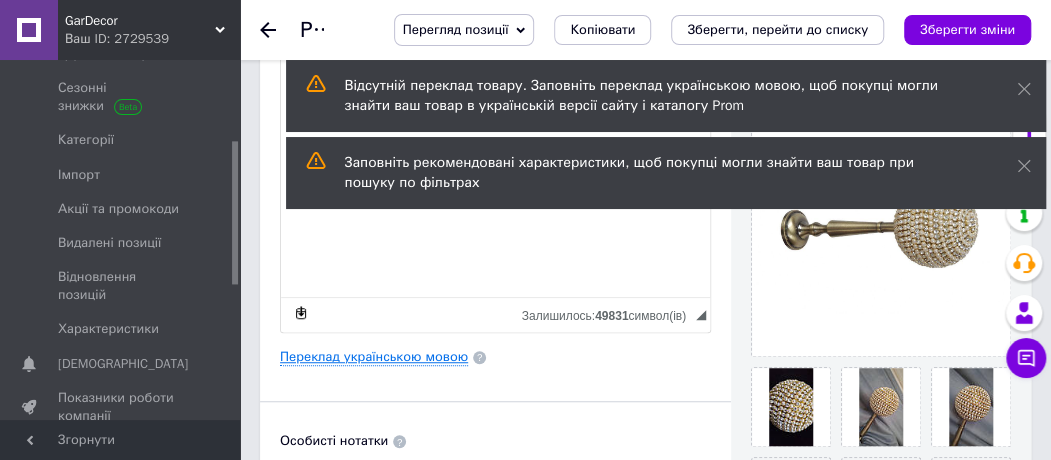 click on "Переклад українською мовою" at bounding box center (374, 357) 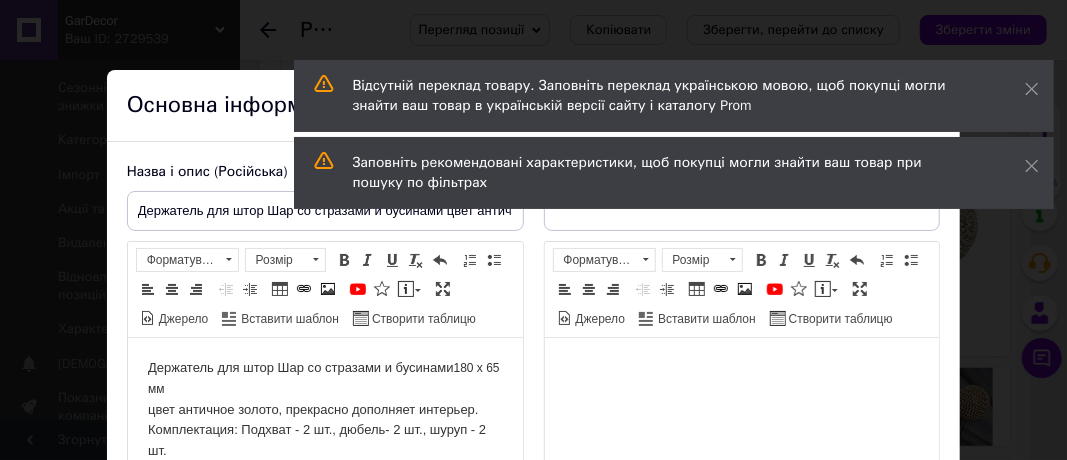 scroll, scrollTop: 0, scrollLeft: 0, axis: both 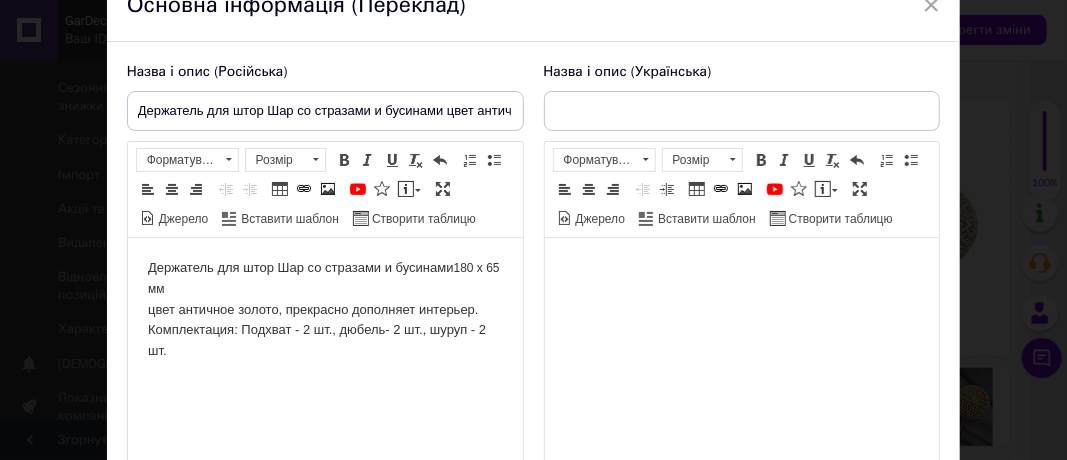 click on "Держатель для штор Шар со стразами и бусинами  180 х 65 мм цвет античное золото, прекрасно дополняет интерьер. Комплектация: Подхват - 2 шт., дюбель- 2 шт., шуруп - 2 шт." at bounding box center [324, 310] 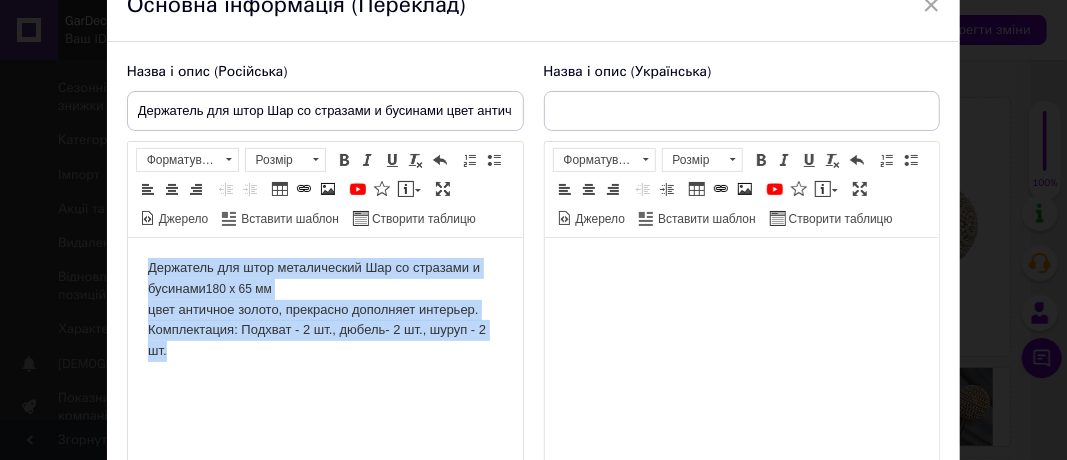 drag, startPoint x: 146, startPoint y: 271, endPoint x: 175, endPoint y: 343, distance: 77.62087 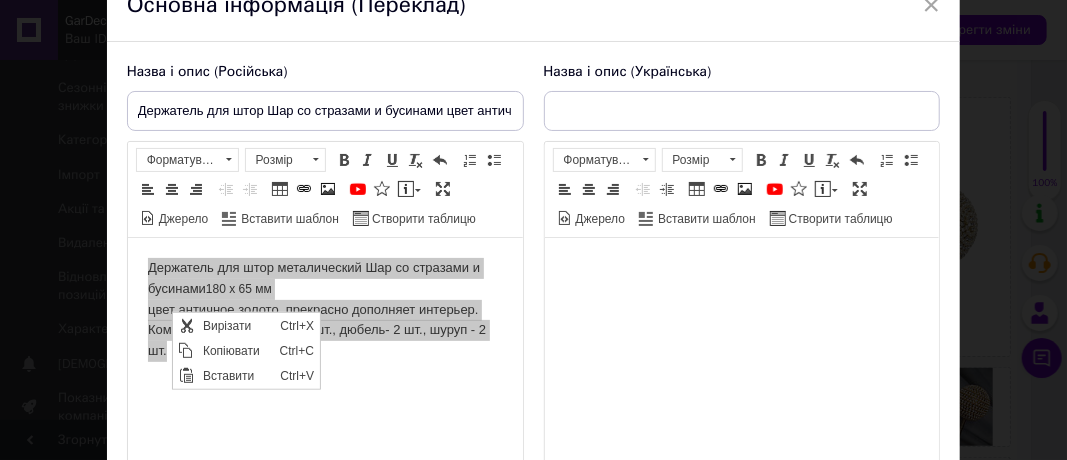 scroll, scrollTop: 0, scrollLeft: 0, axis: both 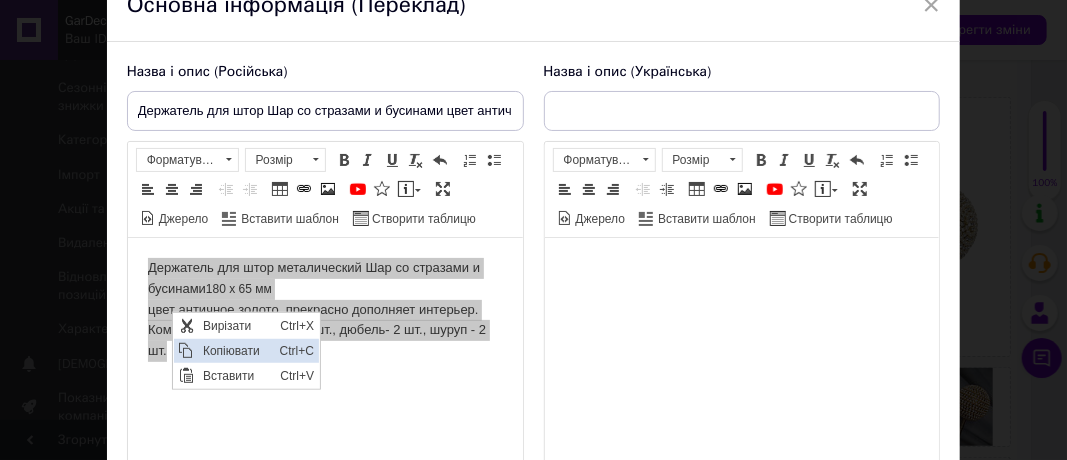 click on "Копіювати" at bounding box center [235, 350] 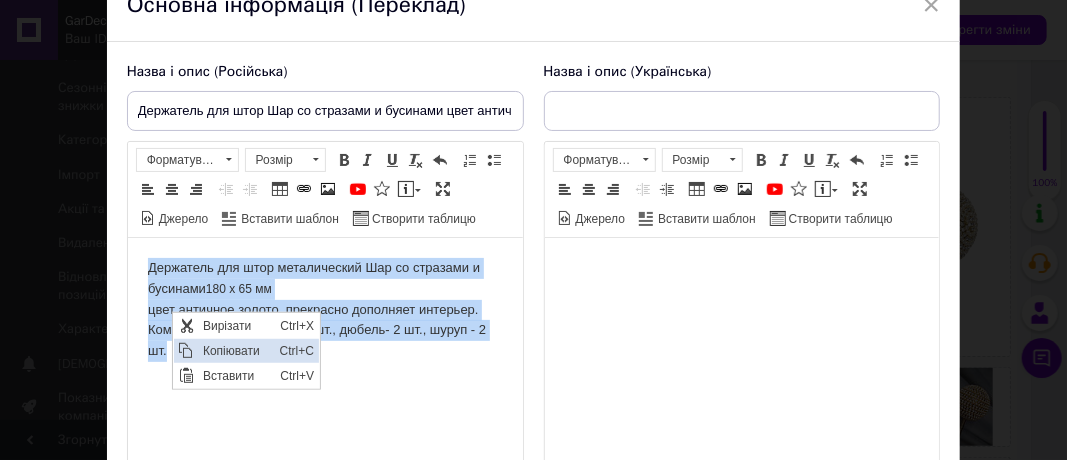 copy on "Держатель для штор металический Шар со стразами и бусинами  180 х 65 мм цвет античное золото, прекрасно дополняет интерьер. Комплектация: Подхват - 2 шт., дюбель- 2 шт., шуруп - 2 шт." 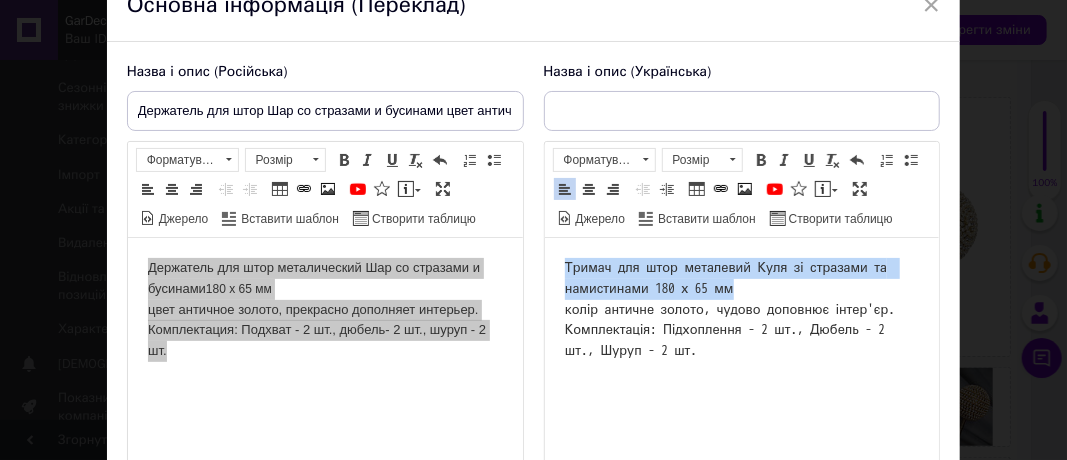 drag, startPoint x: 565, startPoint y: 266, endPoint x: 739, endPoint y: 291, distance: 175.7868 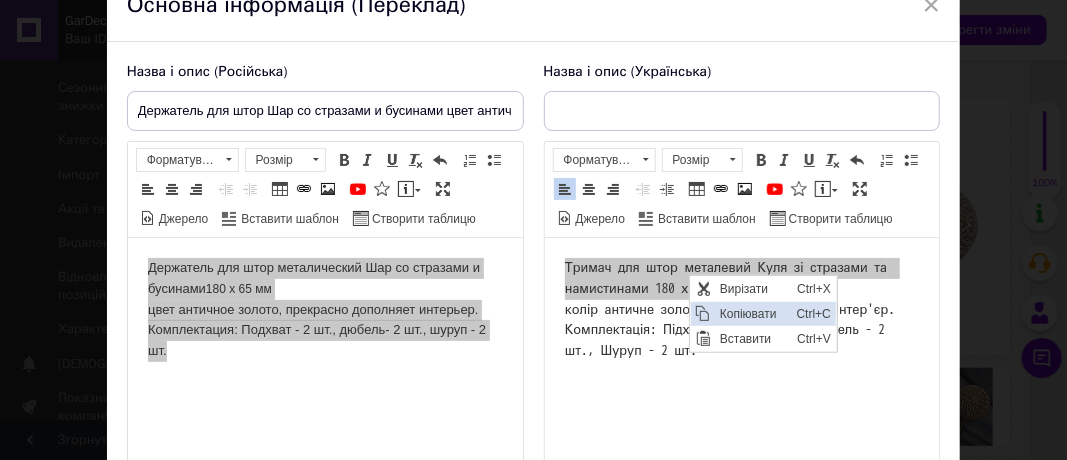 drag, startPoint x: 728, startPoint y: 302, endPoint x: 870, endPoint y: 327, distance: 144.18391 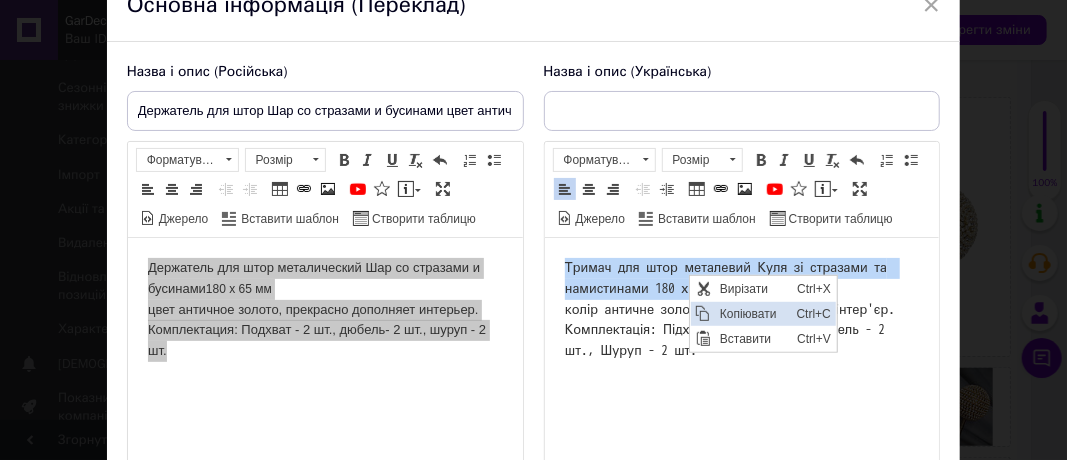 copy on "Тримач для штор металевий Куля зі стразами та намистинами 180 х 65 мм" 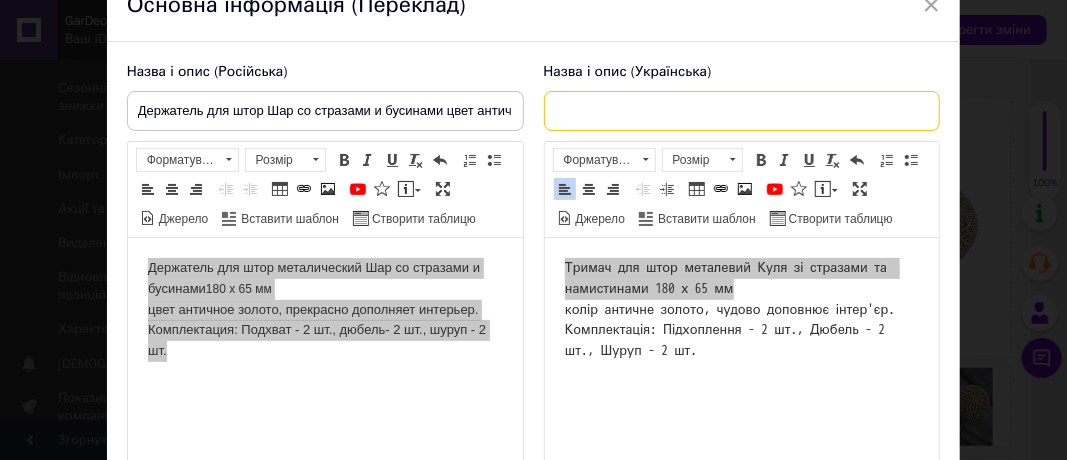 click at bounding box center [742, 111] 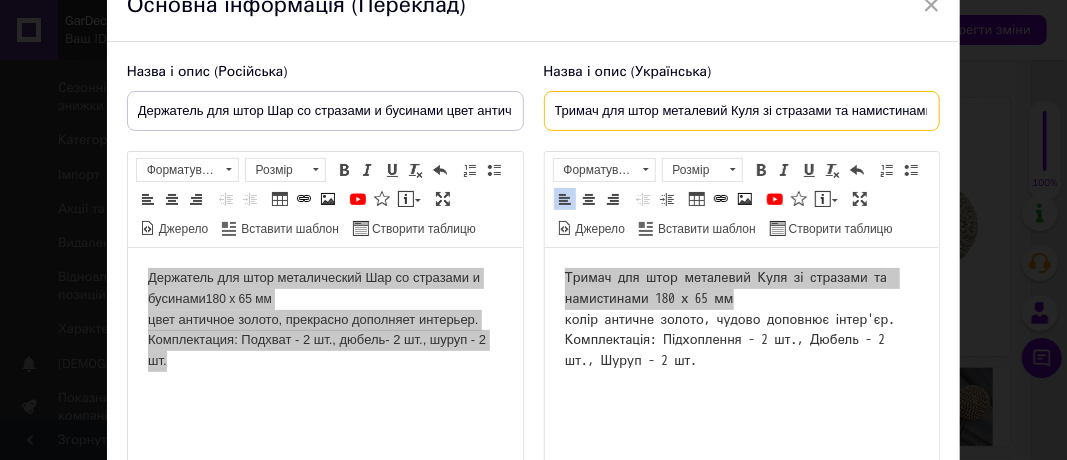 scroll, scrollTop: 0, scrollLeft: 82, axis: horizontal 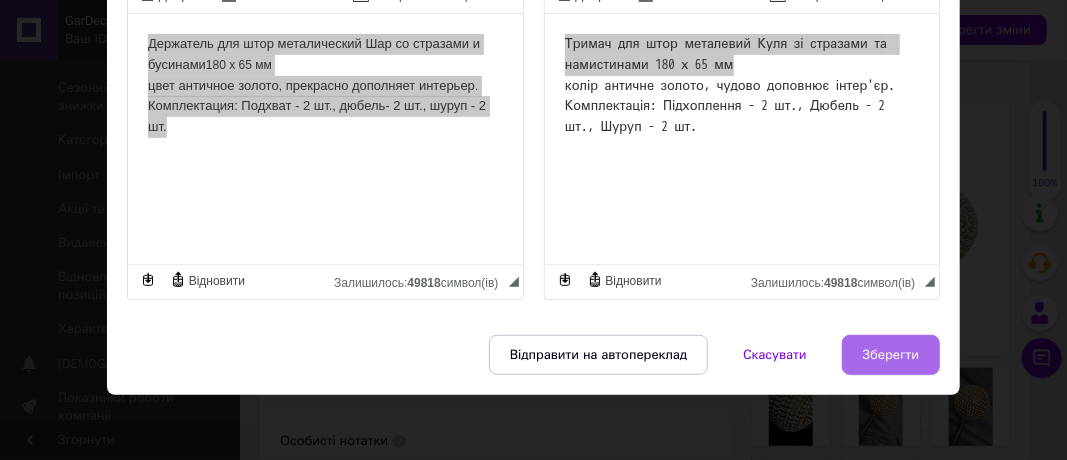 type on "Тримач для штор металевий Куля зі стразами та намистинами 180 х 65 мм" 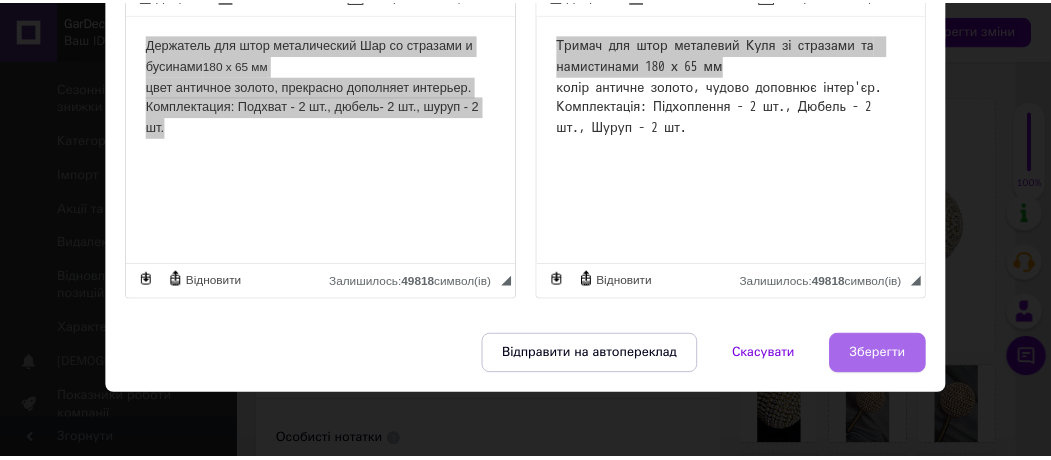 scroll, scrollTop: 0, scrollLeft: 0, axis: both 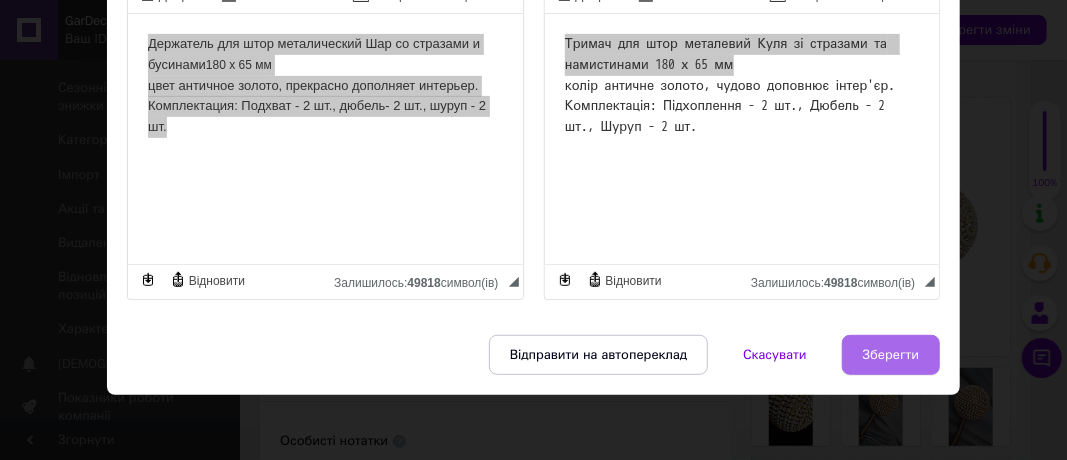 click on "Зберегти" at bounding box center [891, 355] 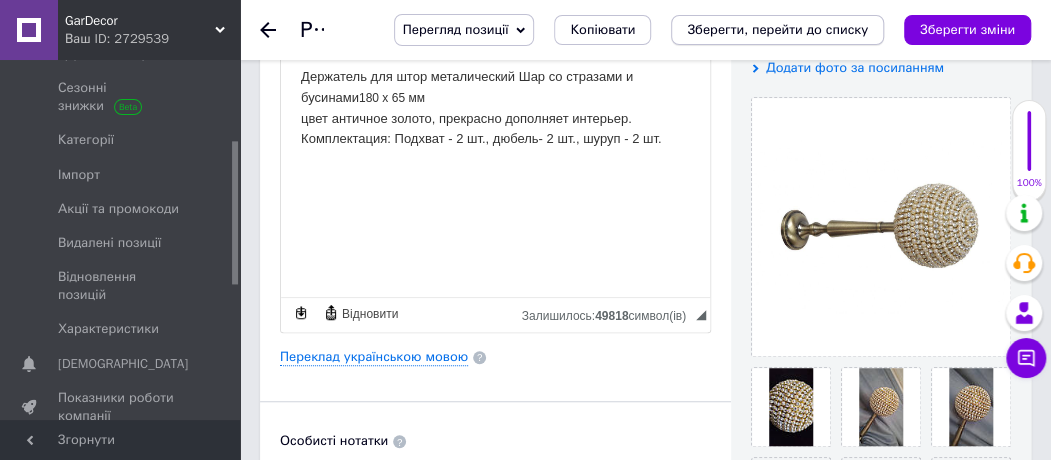 click on "Зберегти, перейти до списку" at bounding box center (777, 29) 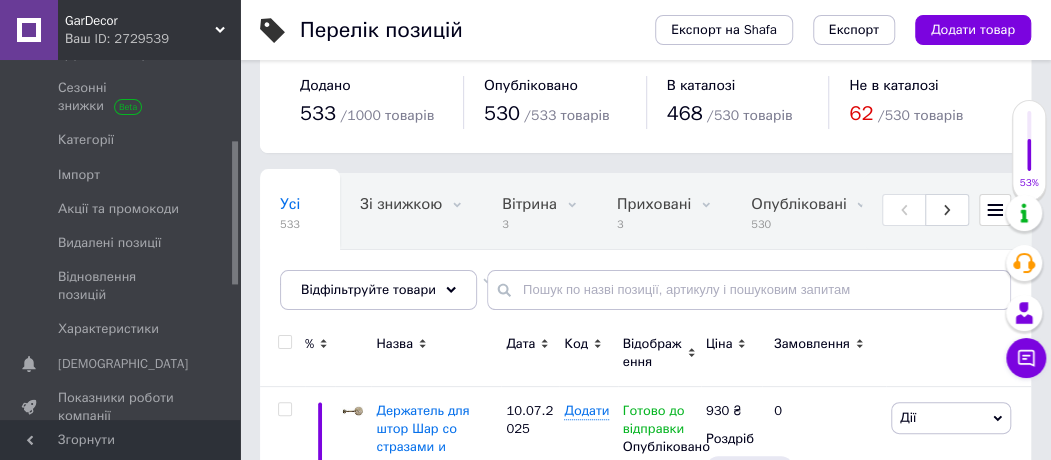 scroll, scrollTop: 0, scrollLeft: 0, axis: both 